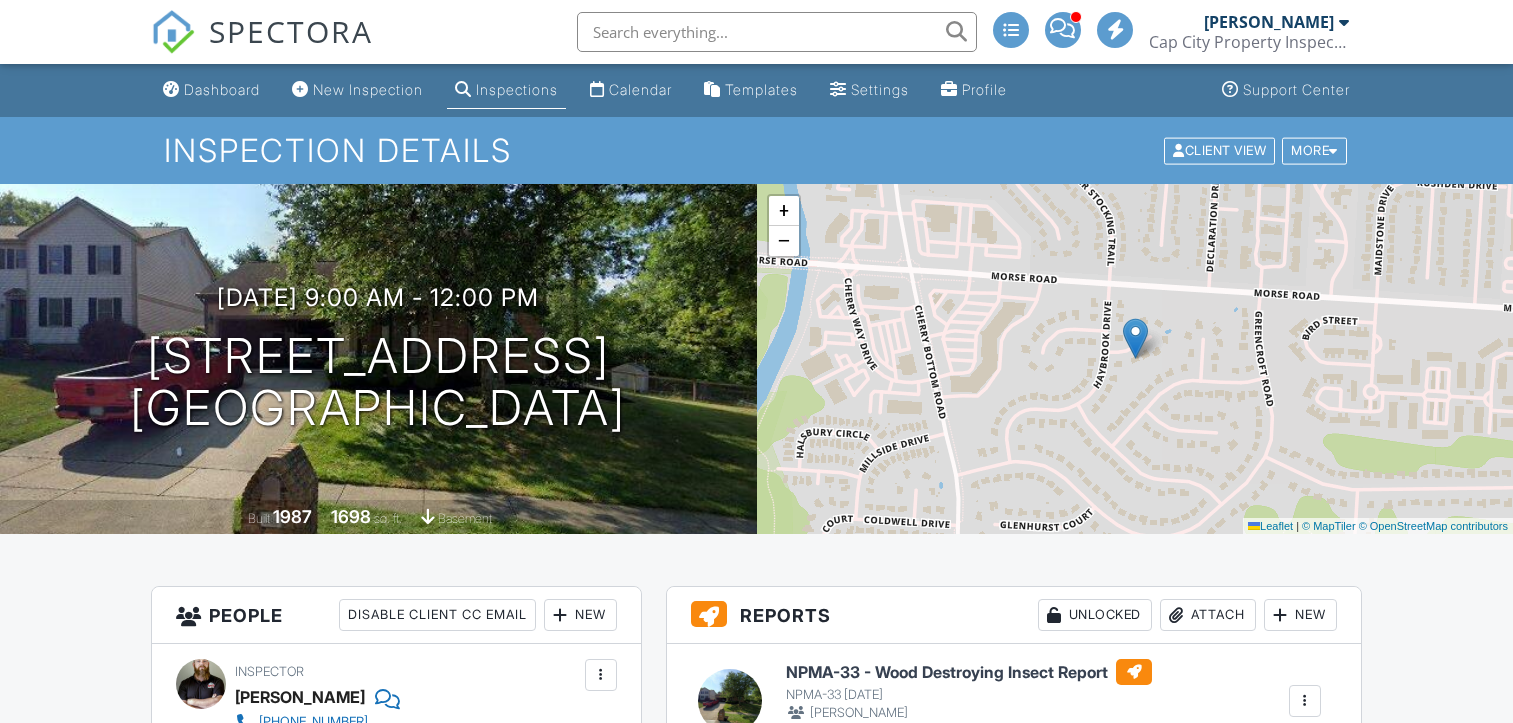 scroll, scrollTop: 0, scrollLeft: 0, axis: both 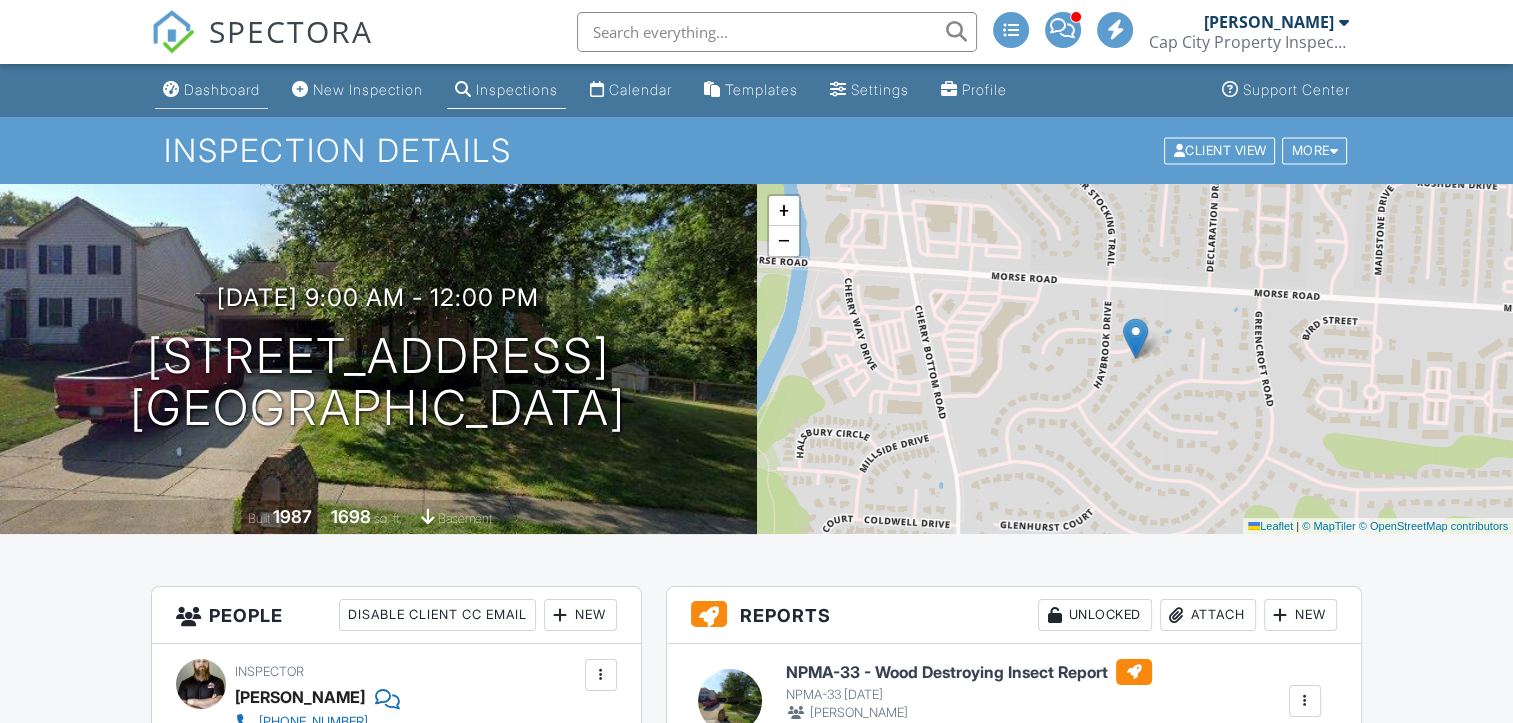 click on "Dashboard" at bounding box center [222, 89] 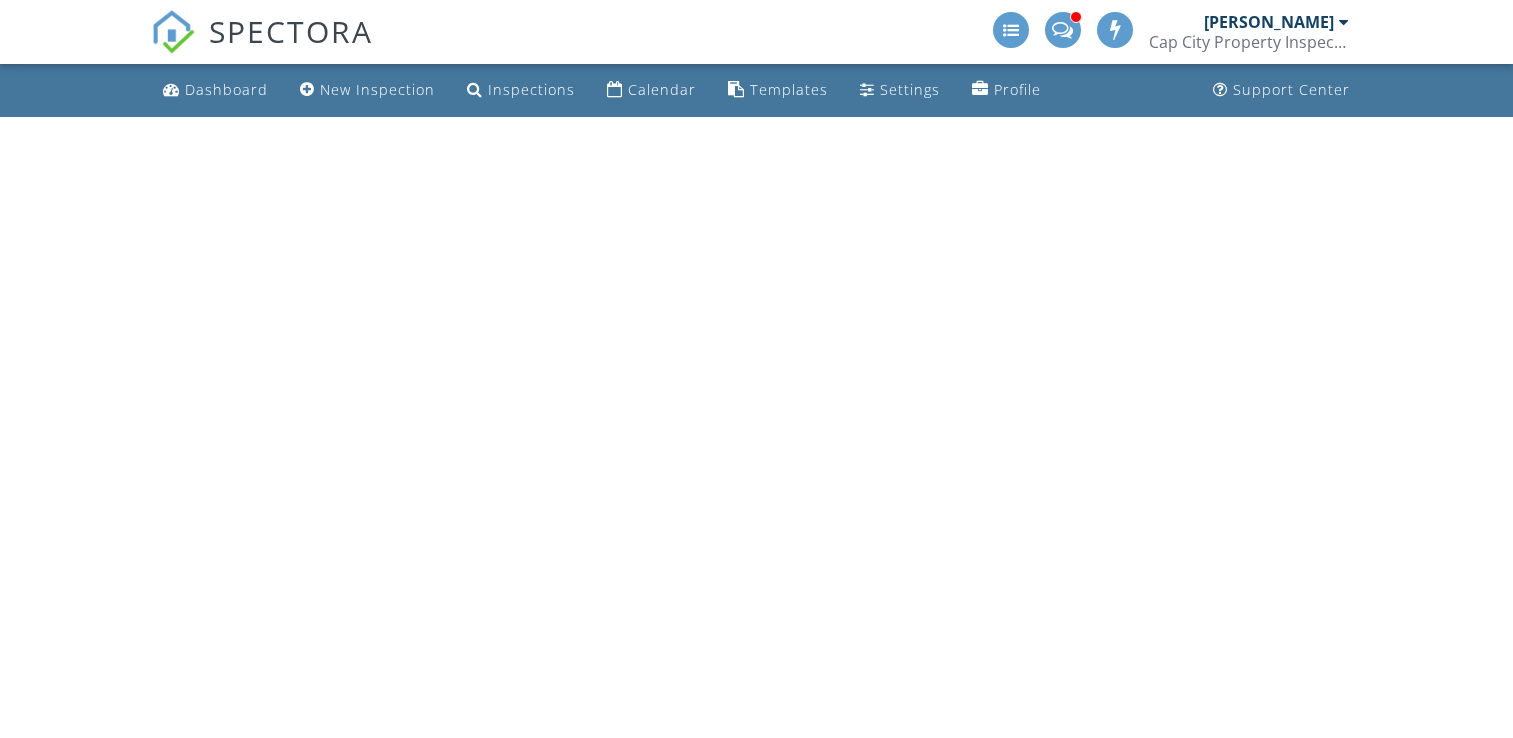 scroll, scrollTop: 0, scrollLeft: 0, axis: both 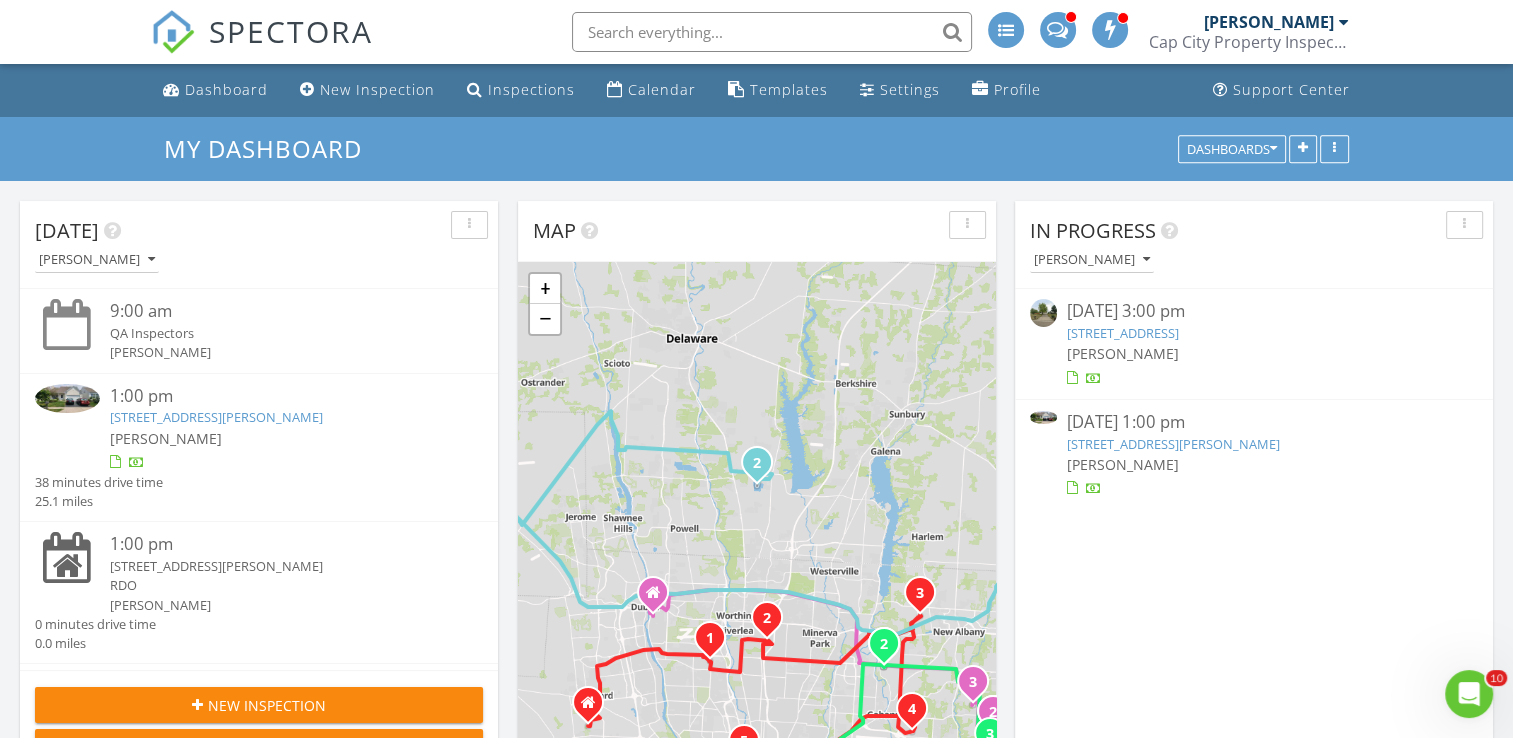 click on "8656 Brenstuhl Park Dr, Columbus, OH 43004" at bounding box center [1173, 444] 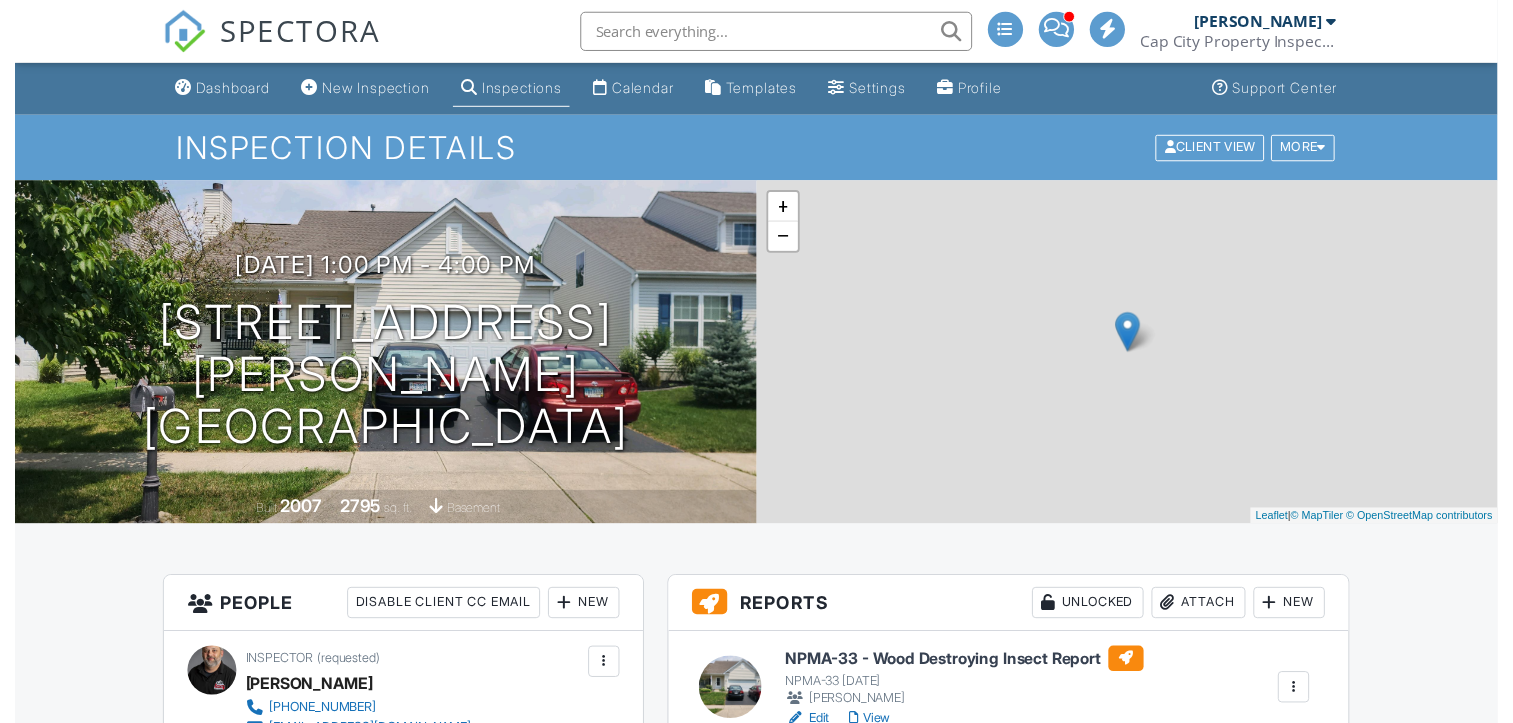 scroll, scrollTop: 0, scrollLeft: 0, axis: both 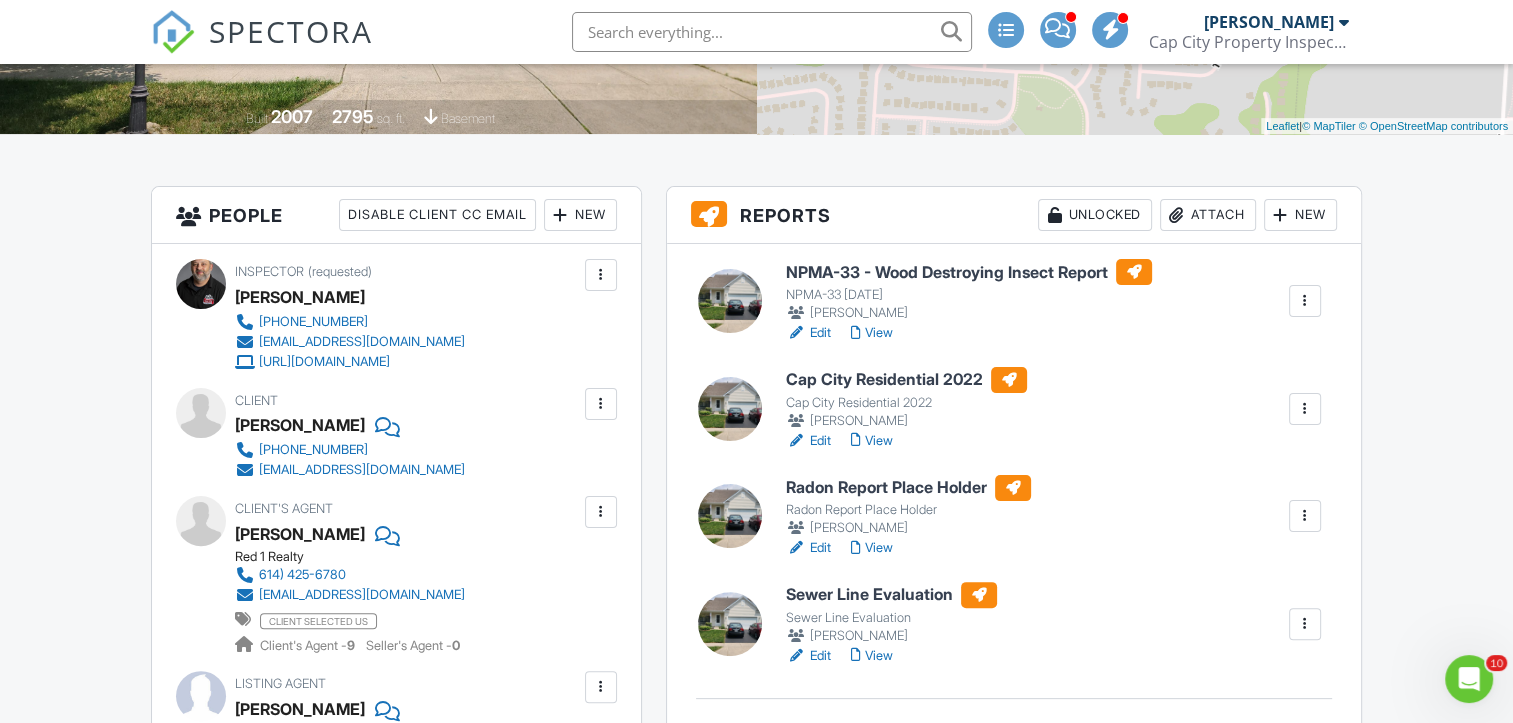 click on "View" at bounding box center (872, 333) 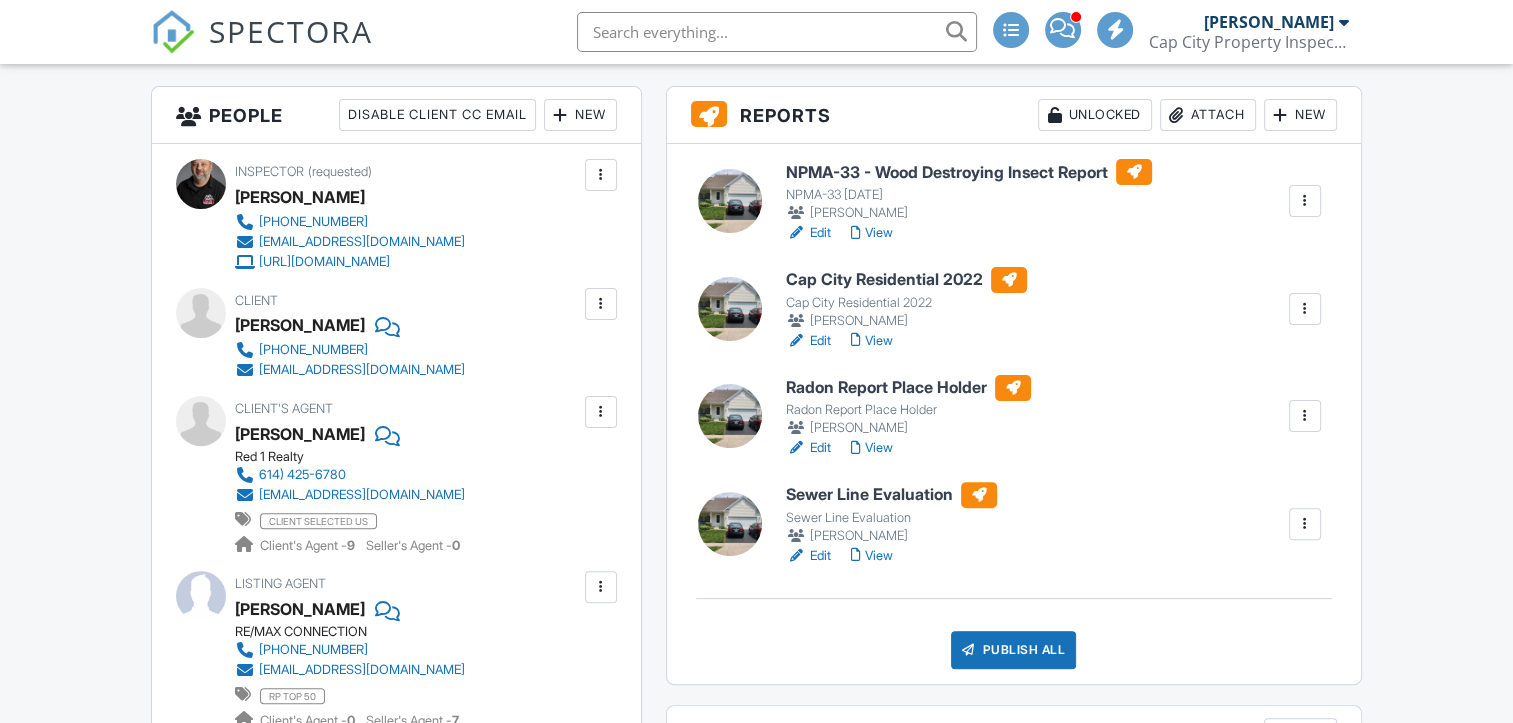 scroll, scrollTop: 500, scrollLeft: 0, axis: vertical 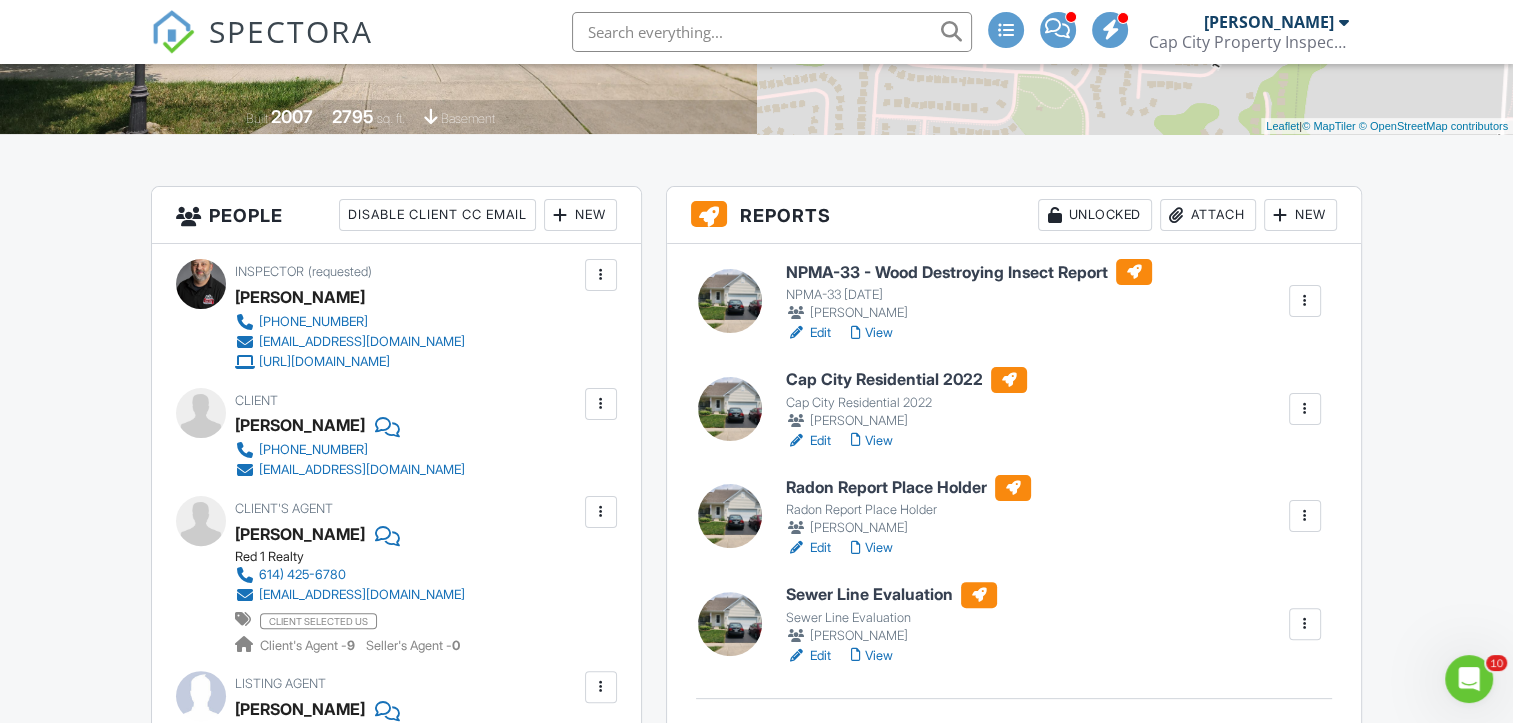 click on "View" at bounding box center (872, 441) 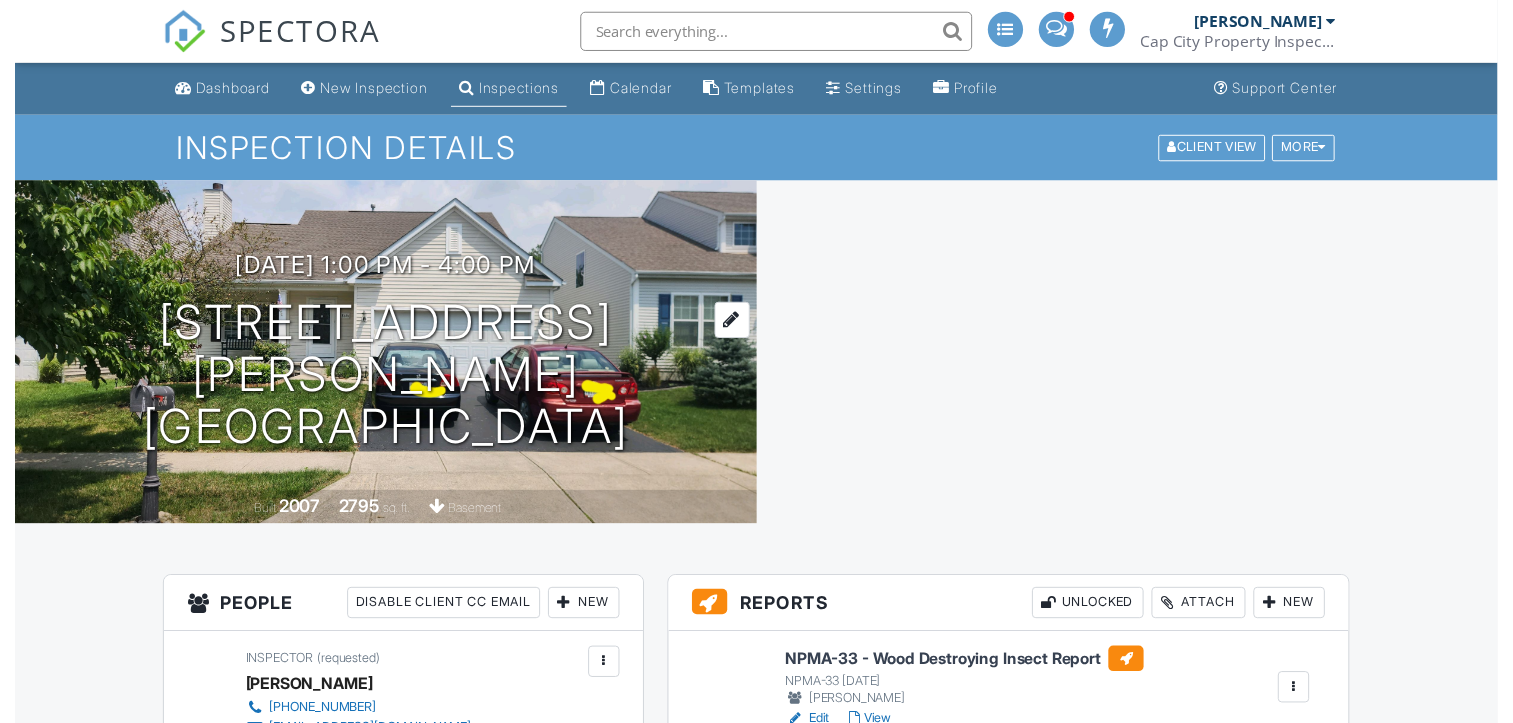 scroll, scrollTop: 0, scrollLeft: 0, axis: both 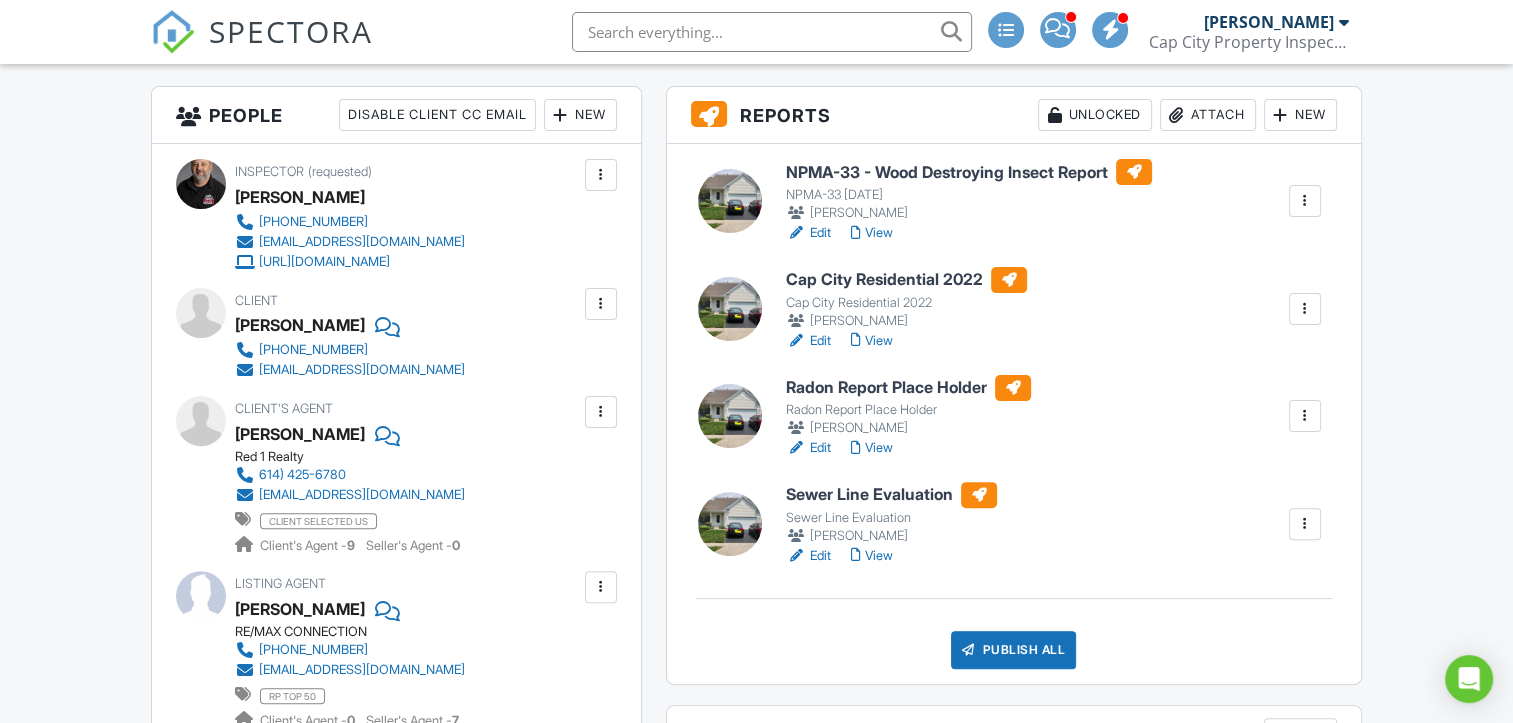 click on "View" at bounding box center [872, 341] 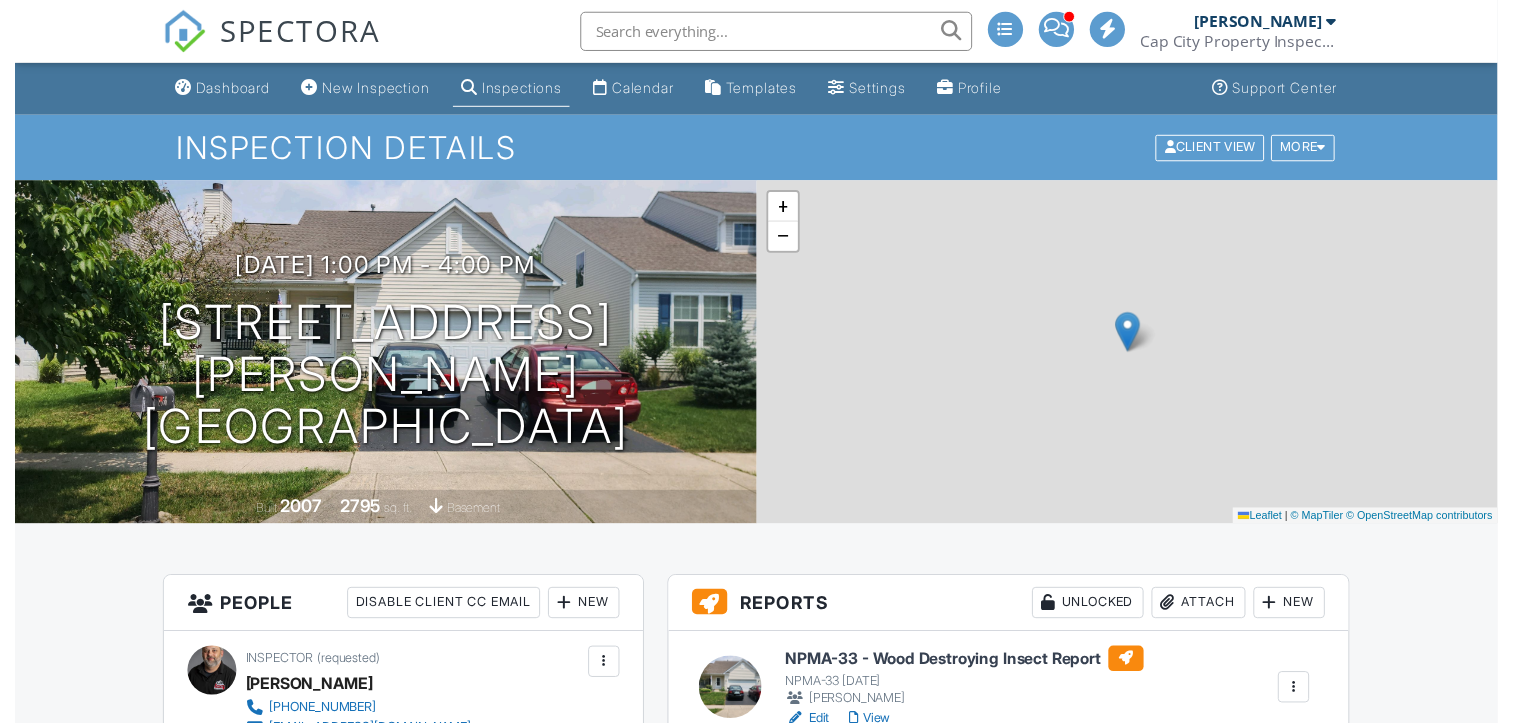 scroll, scrollTop: 0, scrollLeft: 0, axis: both 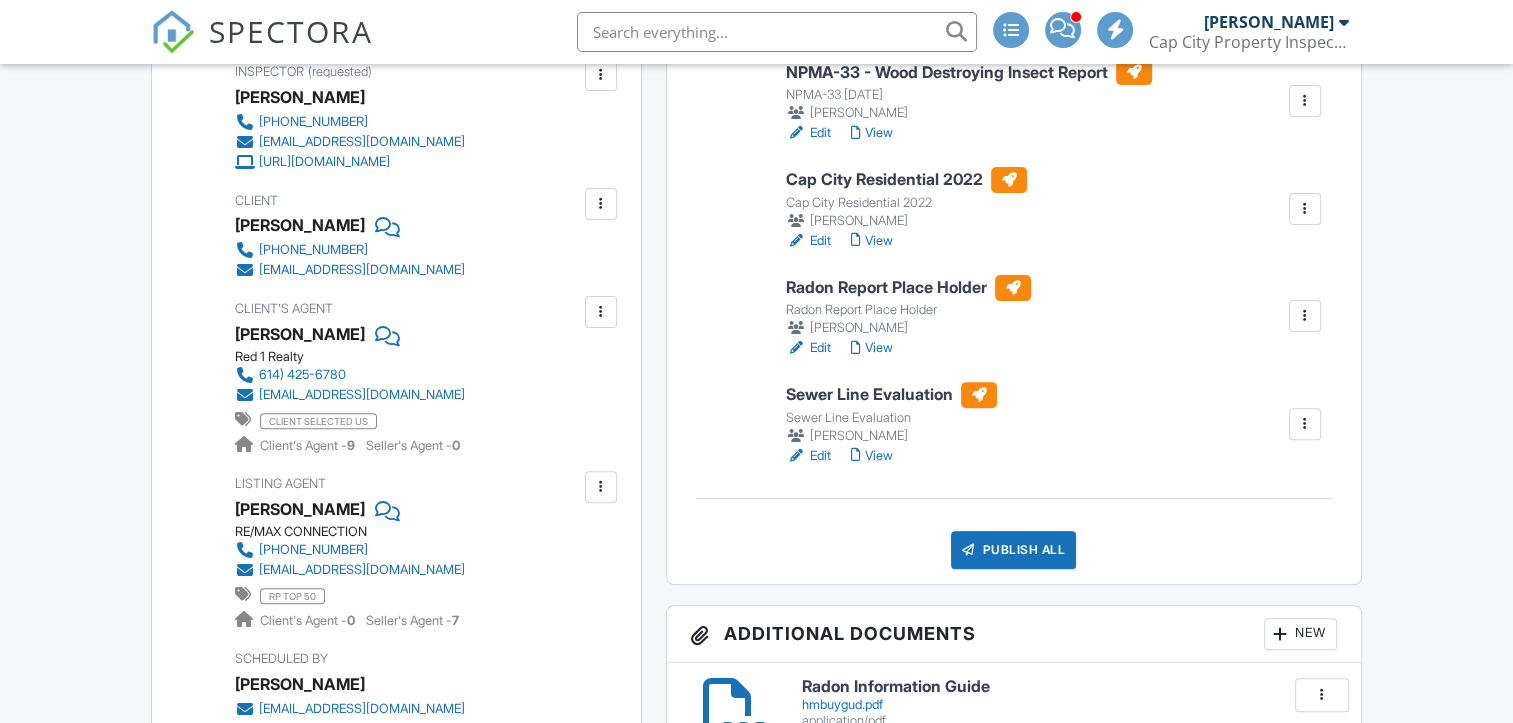 click on "View" at bounding box center [872, 241] 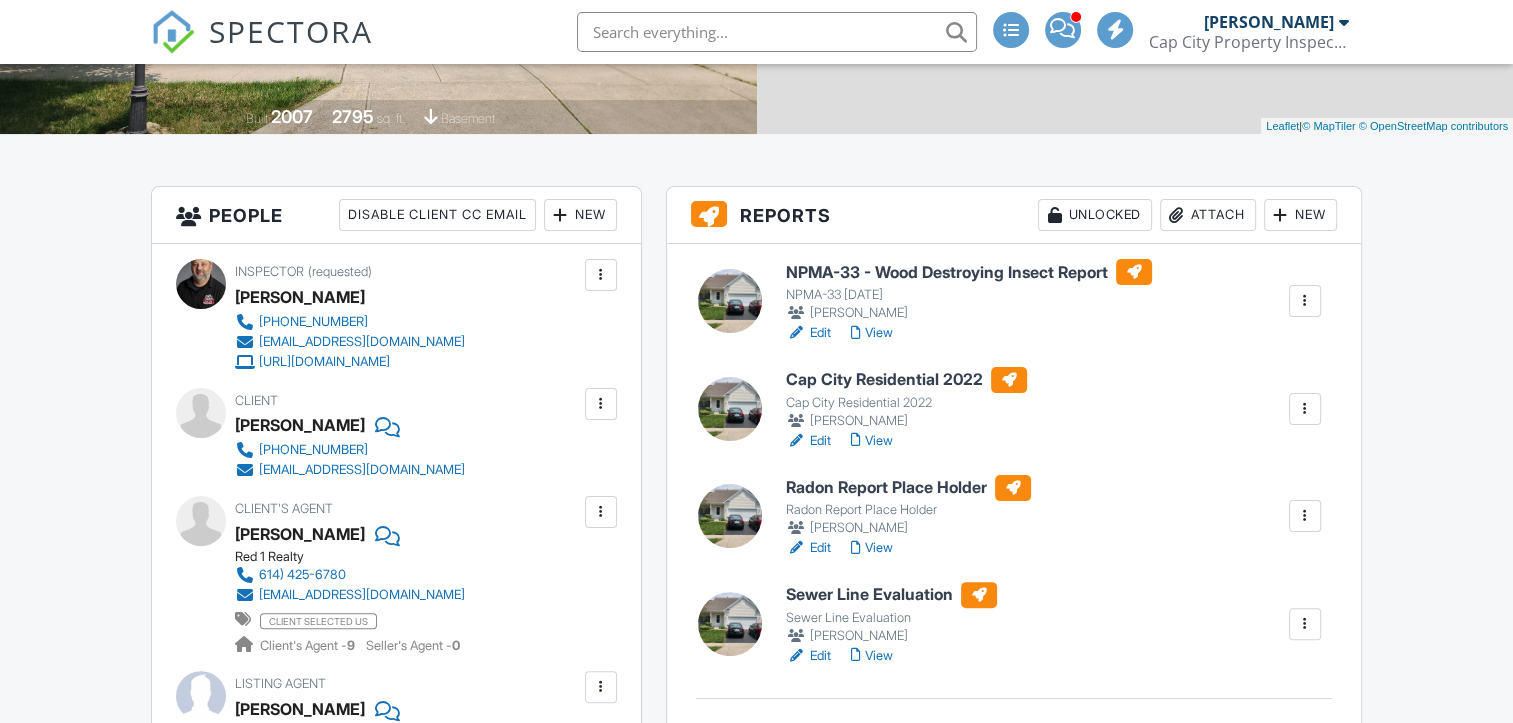 scroll, scrollTop: 800, scrollLeft: 0, axis: vertical 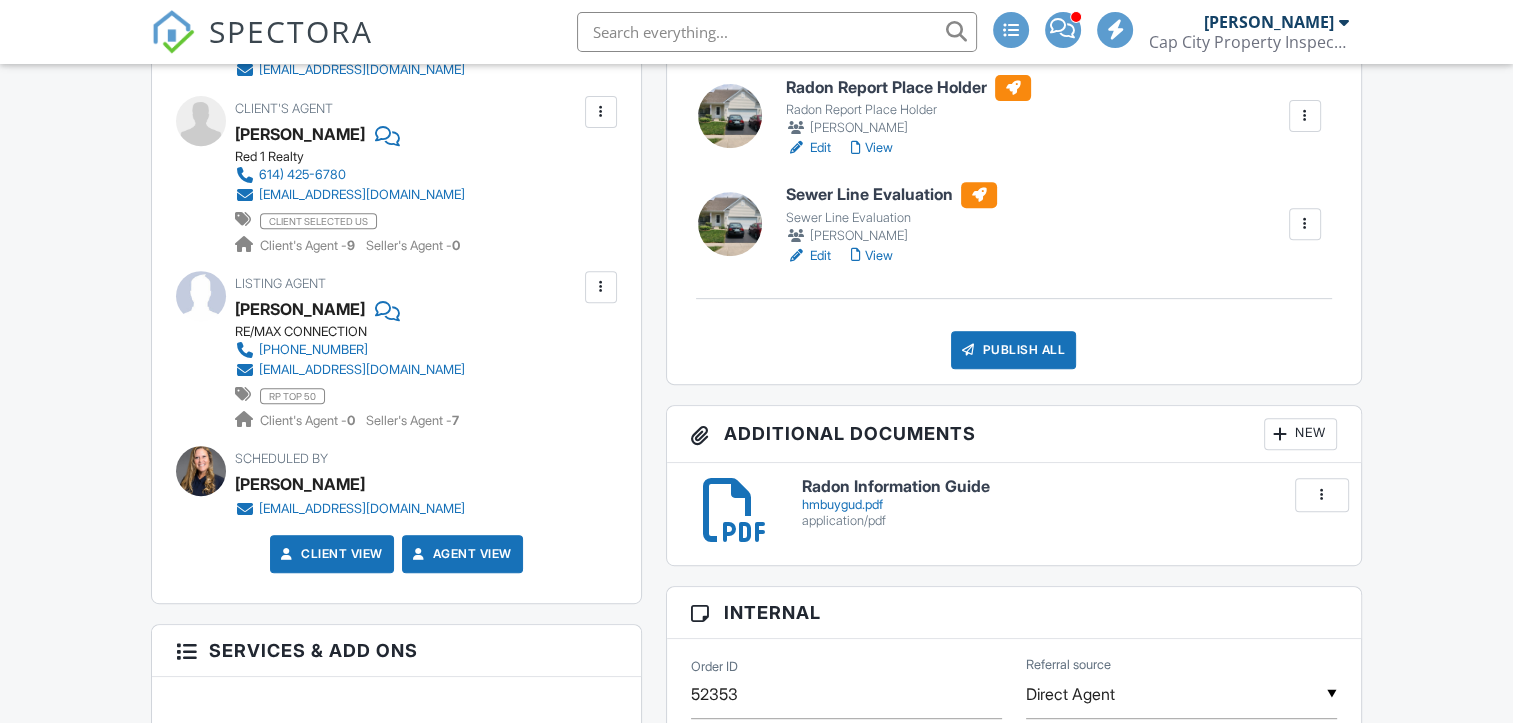 click on "View" at bounding box center [872, 256] 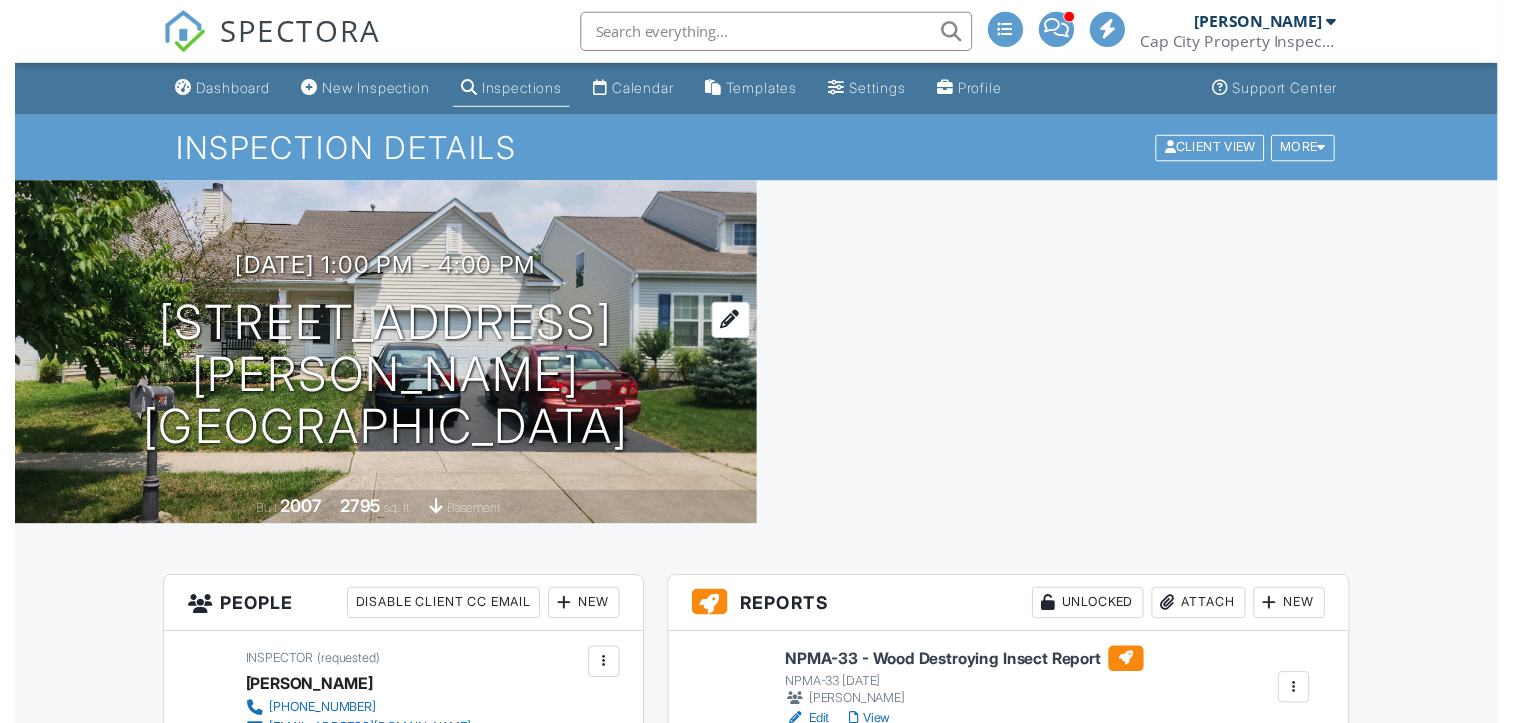 scroll, scrollTop: 0, scrollLeft: 0, axis: both 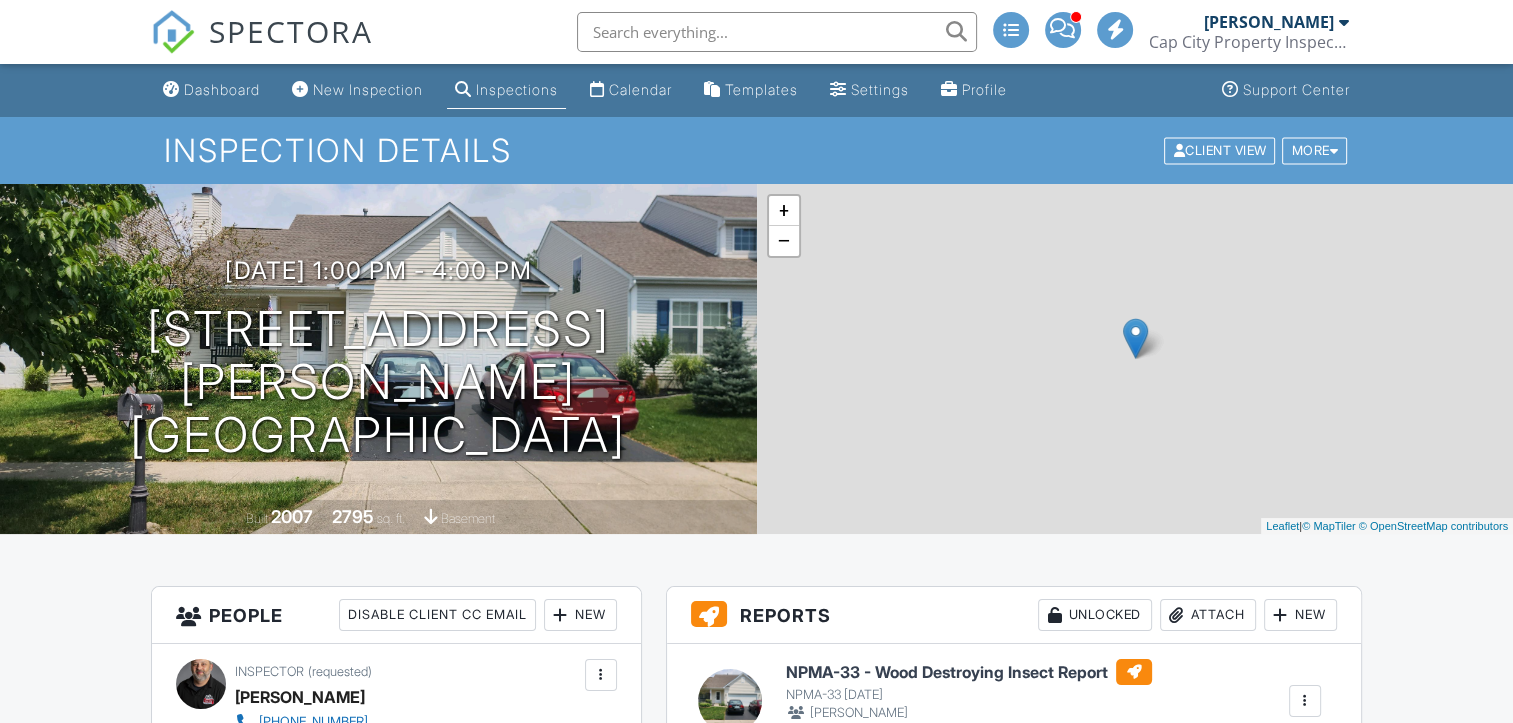click on "Publish All" at bounding box center [1013, 1150] 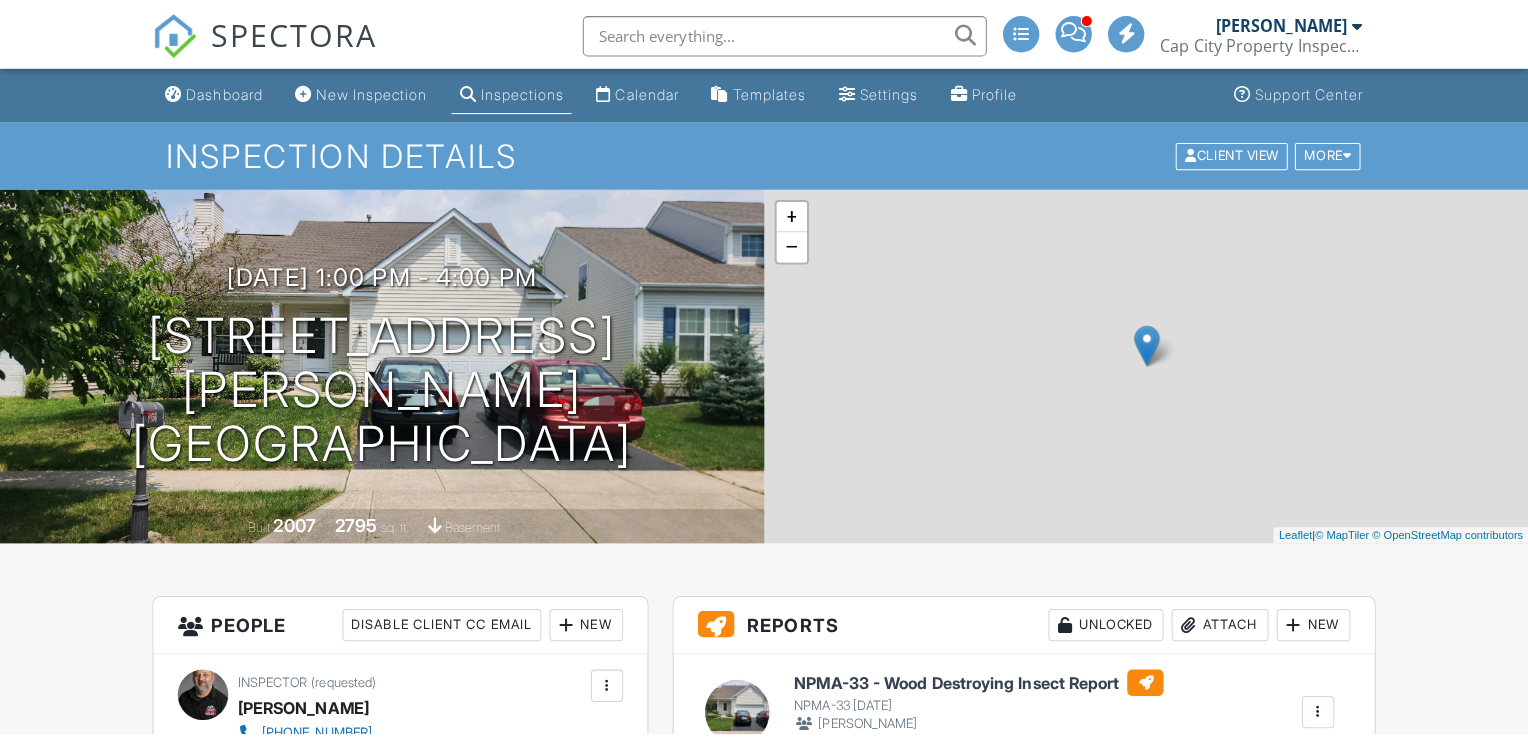 scroll, scrollTop: 600, scrollLeft: 0, axis: vertical 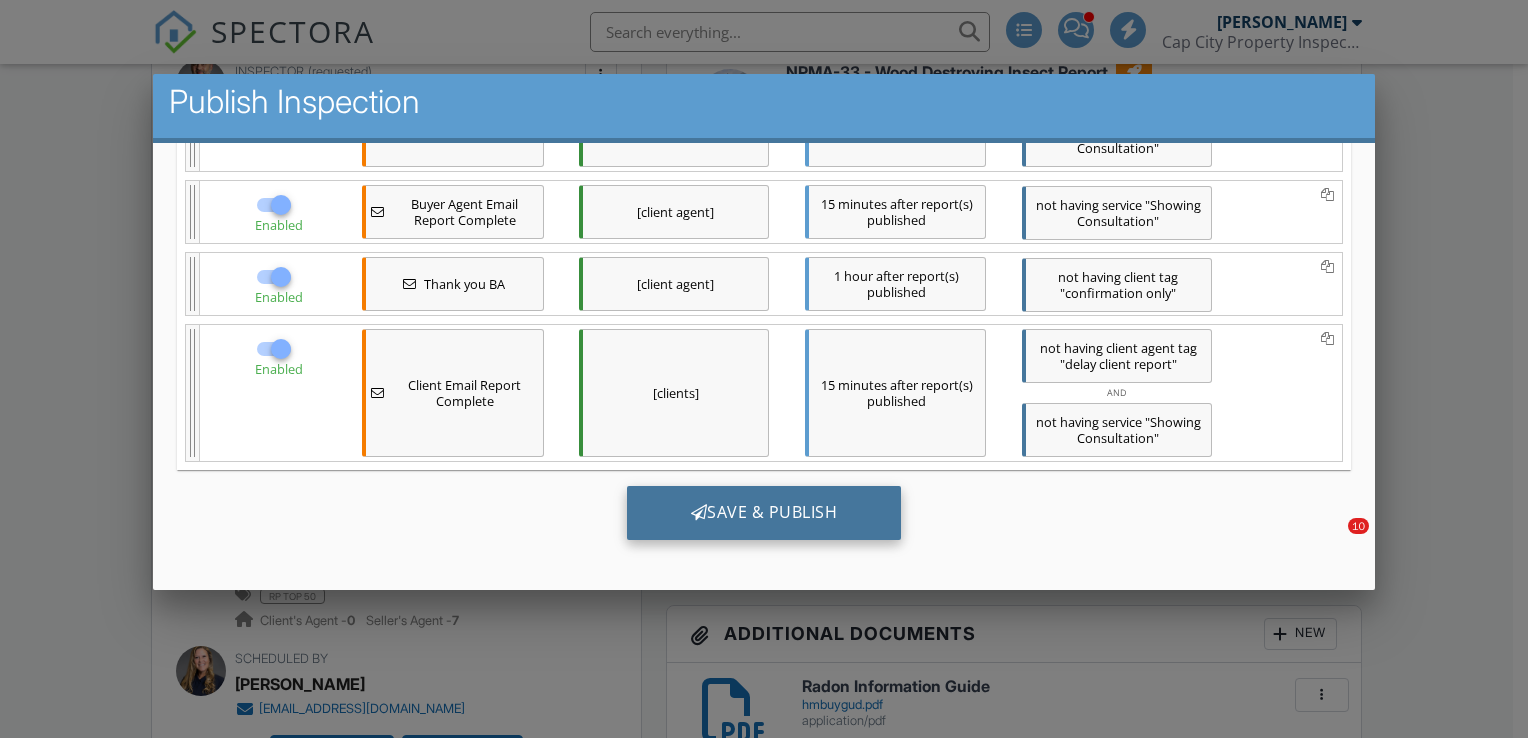 click on "Save & Publish" at bounding box center [763, 512] 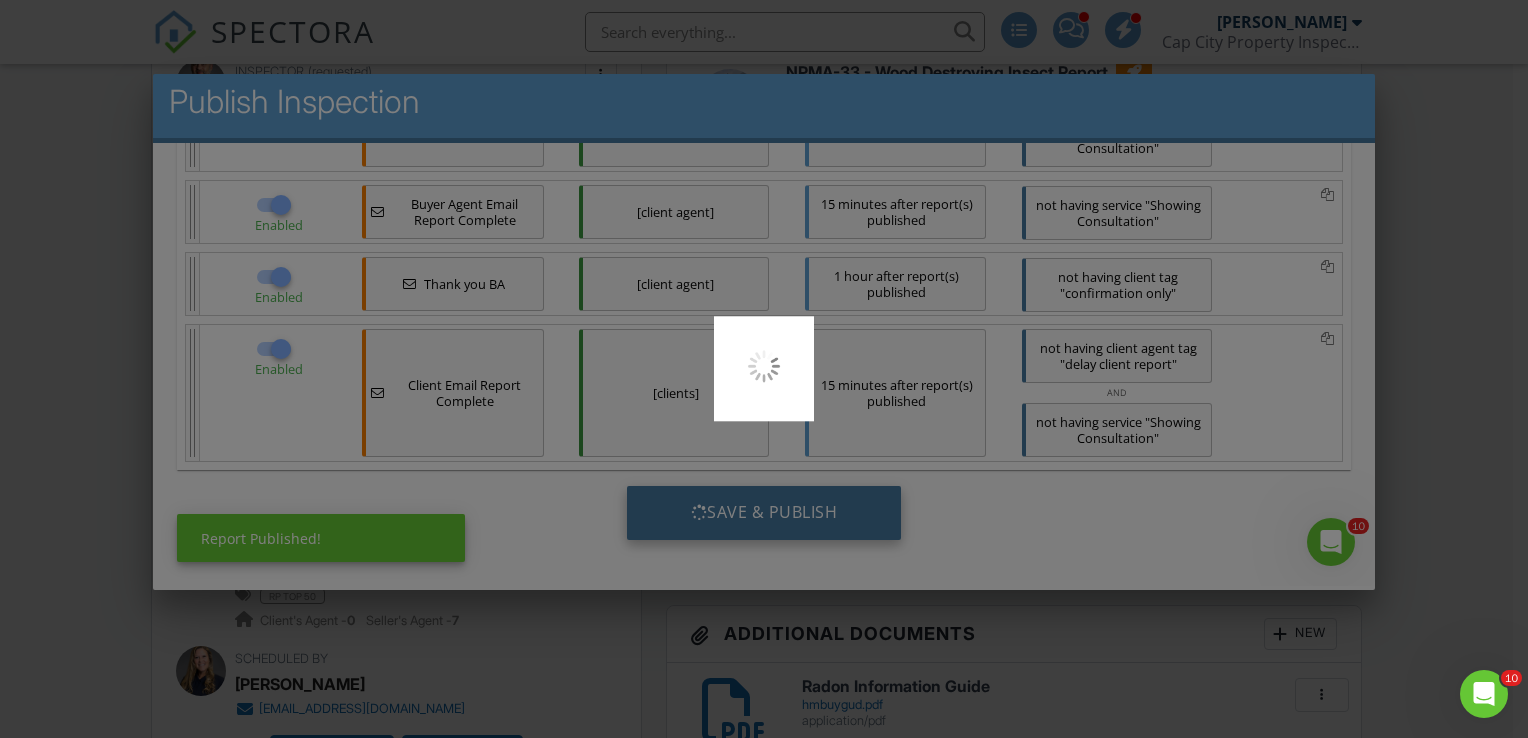 scroll, scrollTop: 0, scrollLeft: 0, axis: both 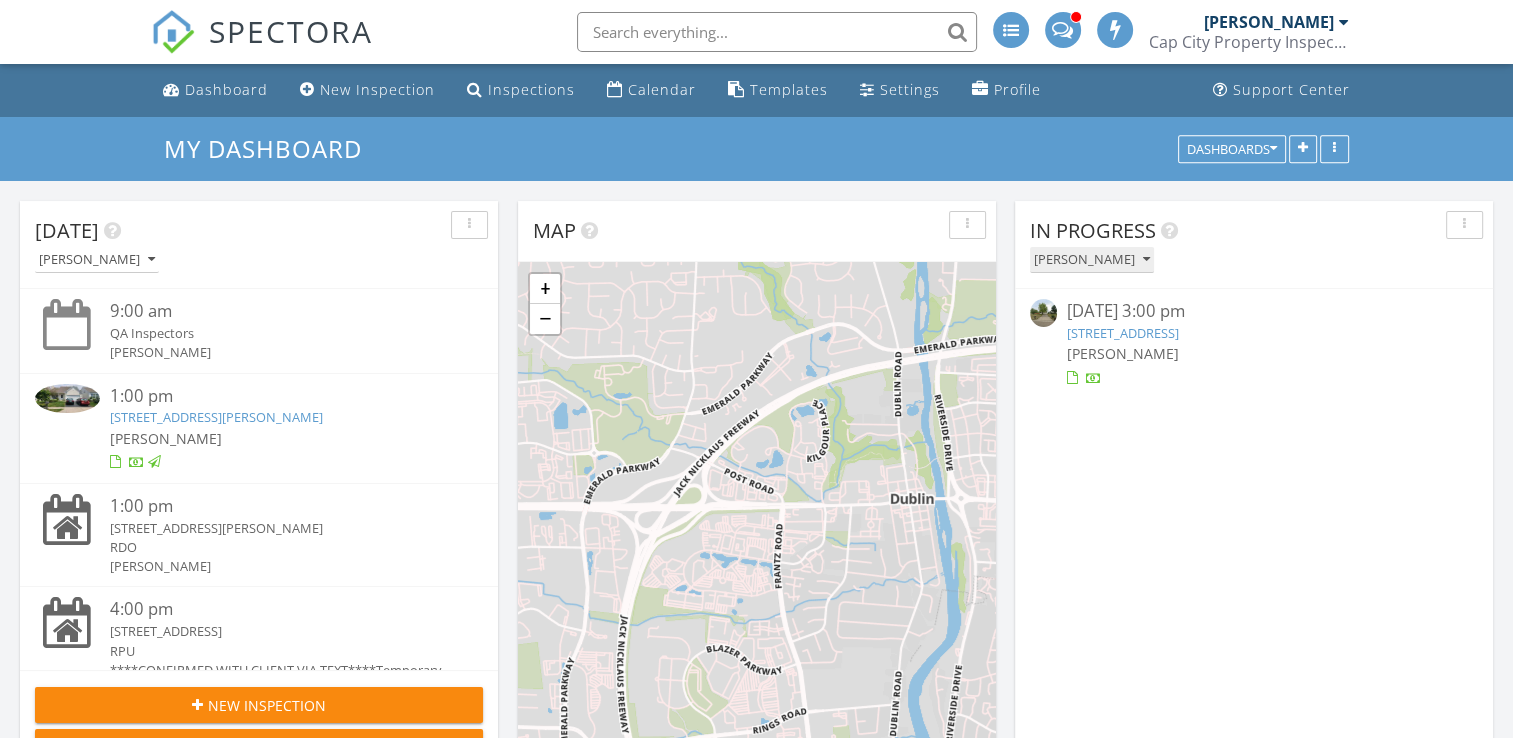 click at bounding box center [1146, 260] 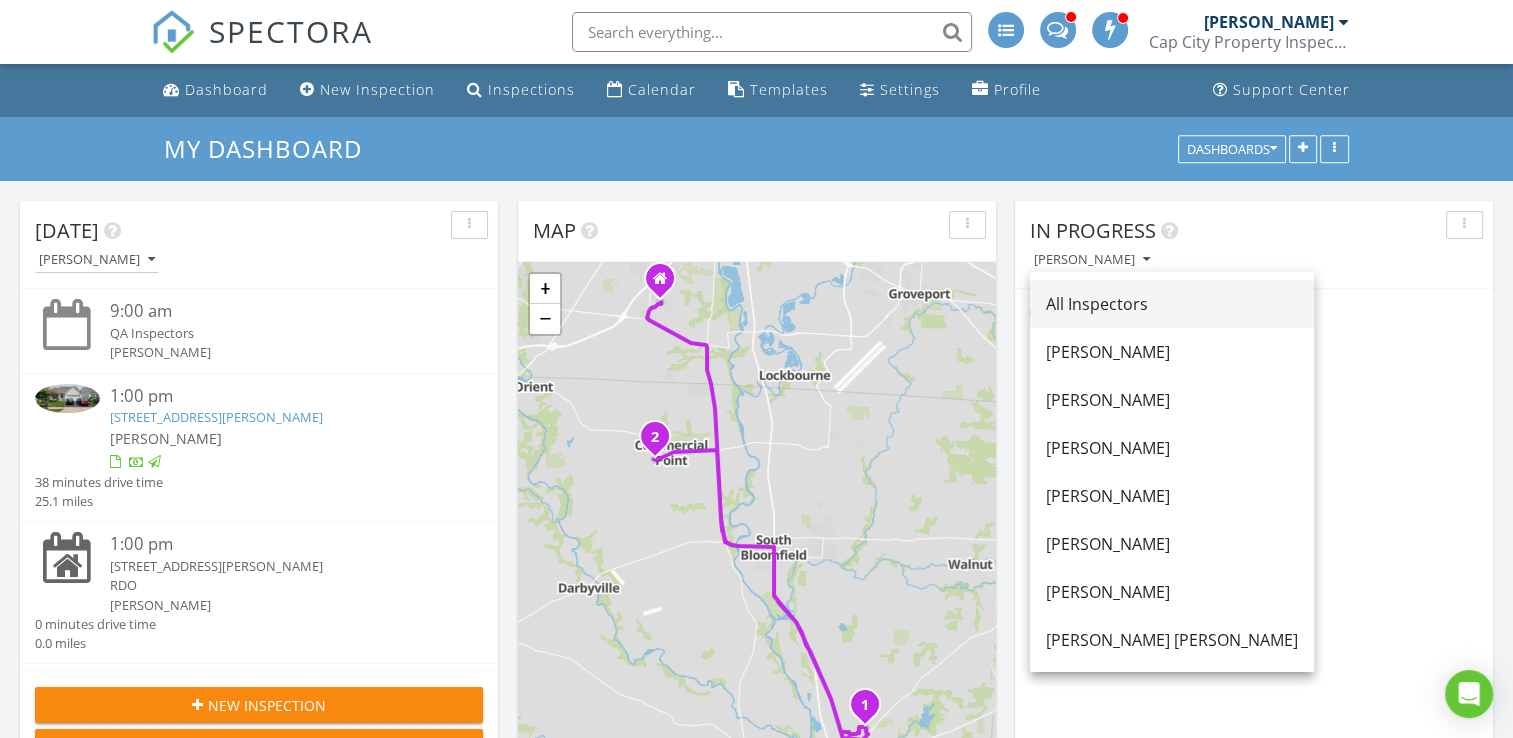 click on "All Inspectors" at bounding box center (1172, 304) 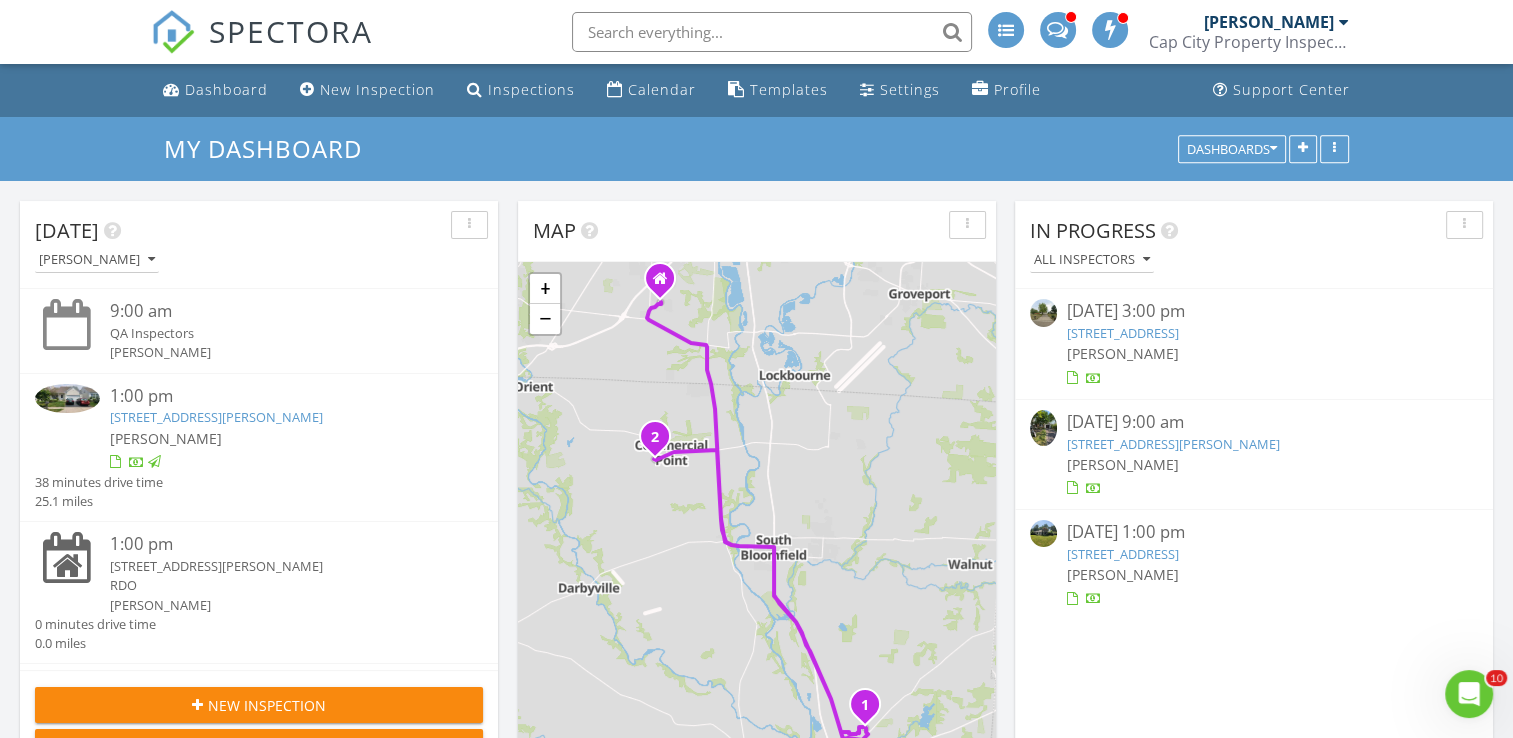 scroll, scrollTop: 0, scrollLeft: 0, axis: both 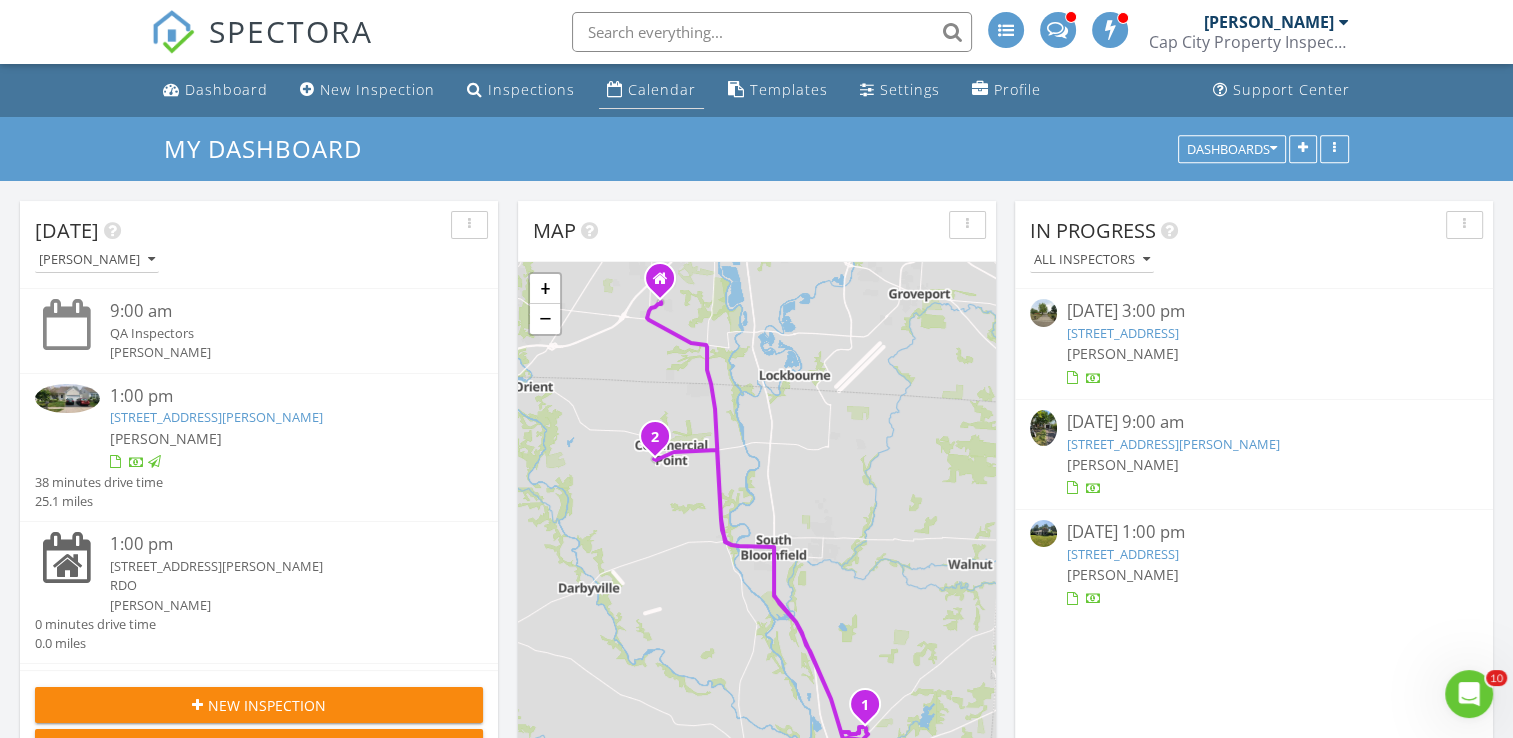 click on "Calendar" at bounding box center (662, 89) 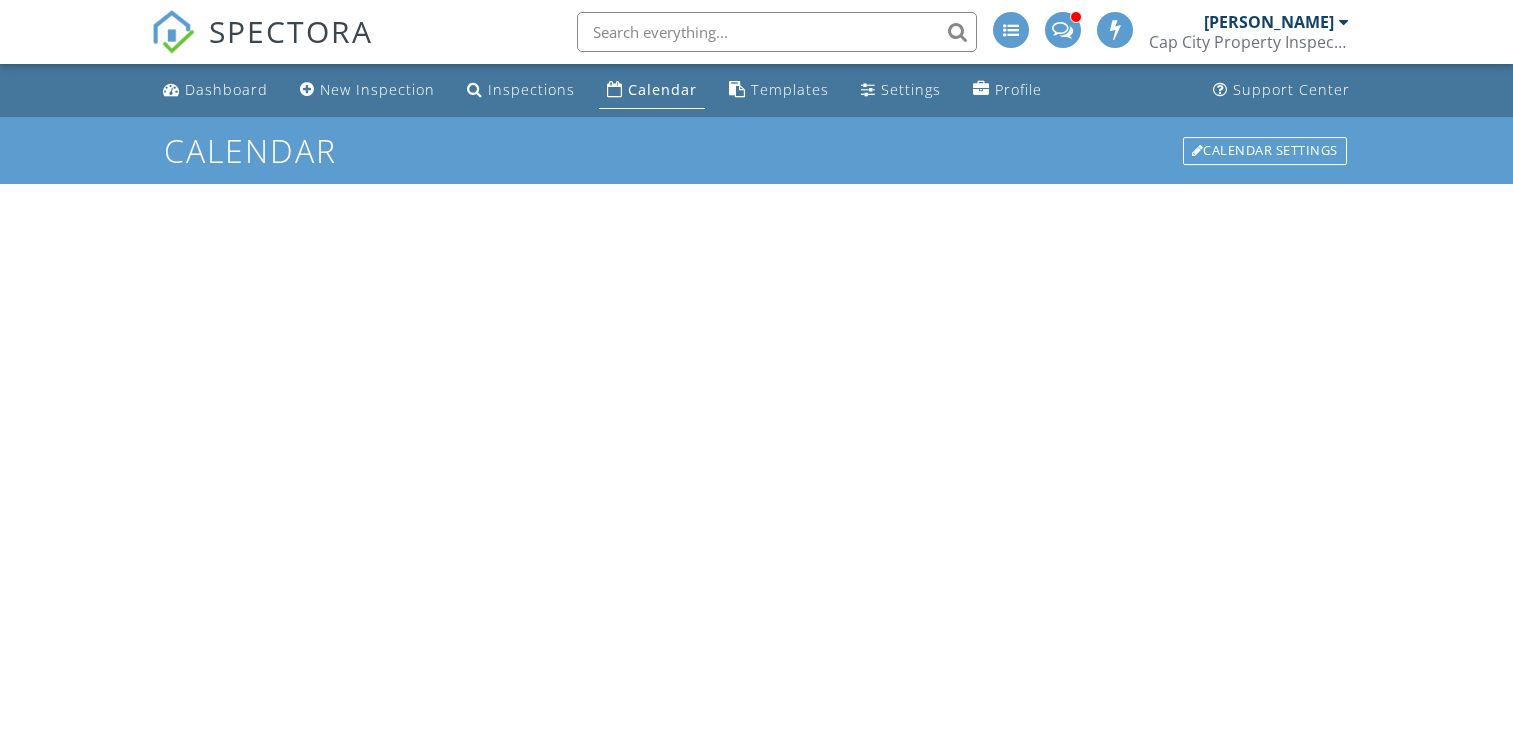 scroll, scrollTop: 0, scrollLeft: 0, axis: both 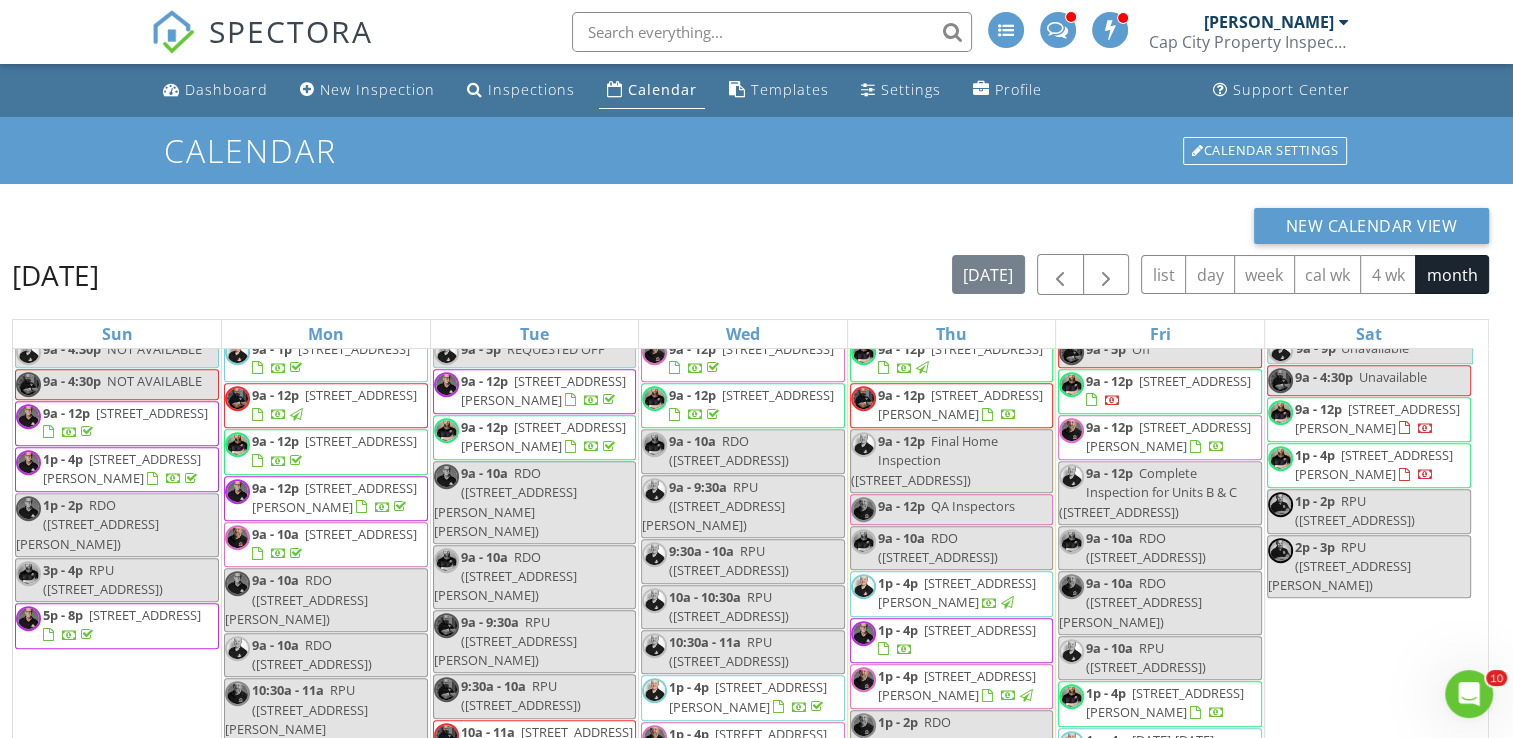 click on "[PERSON_NAME]" at bounding box center [1269, 22] 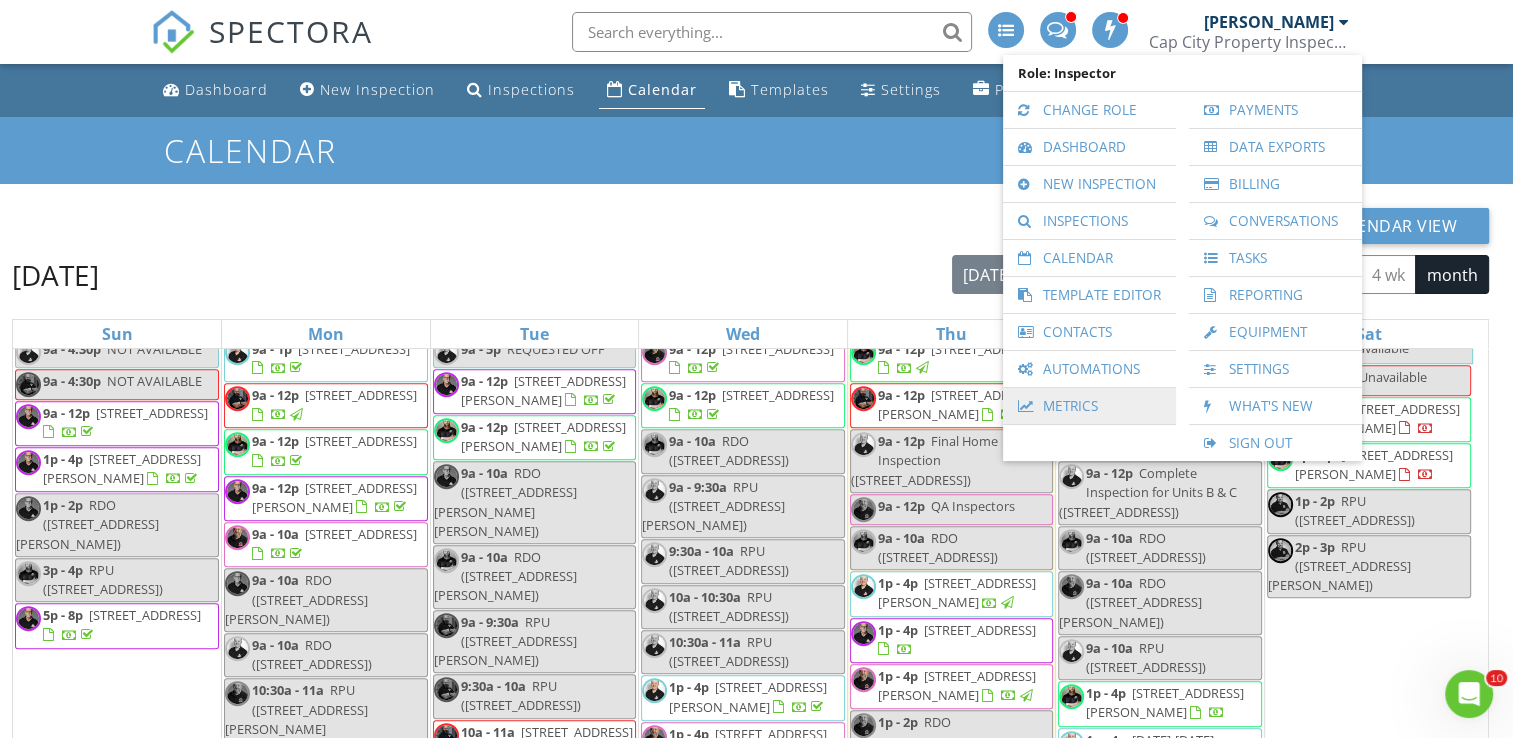 click on "Metrics" at bounding box center (1089, 406) 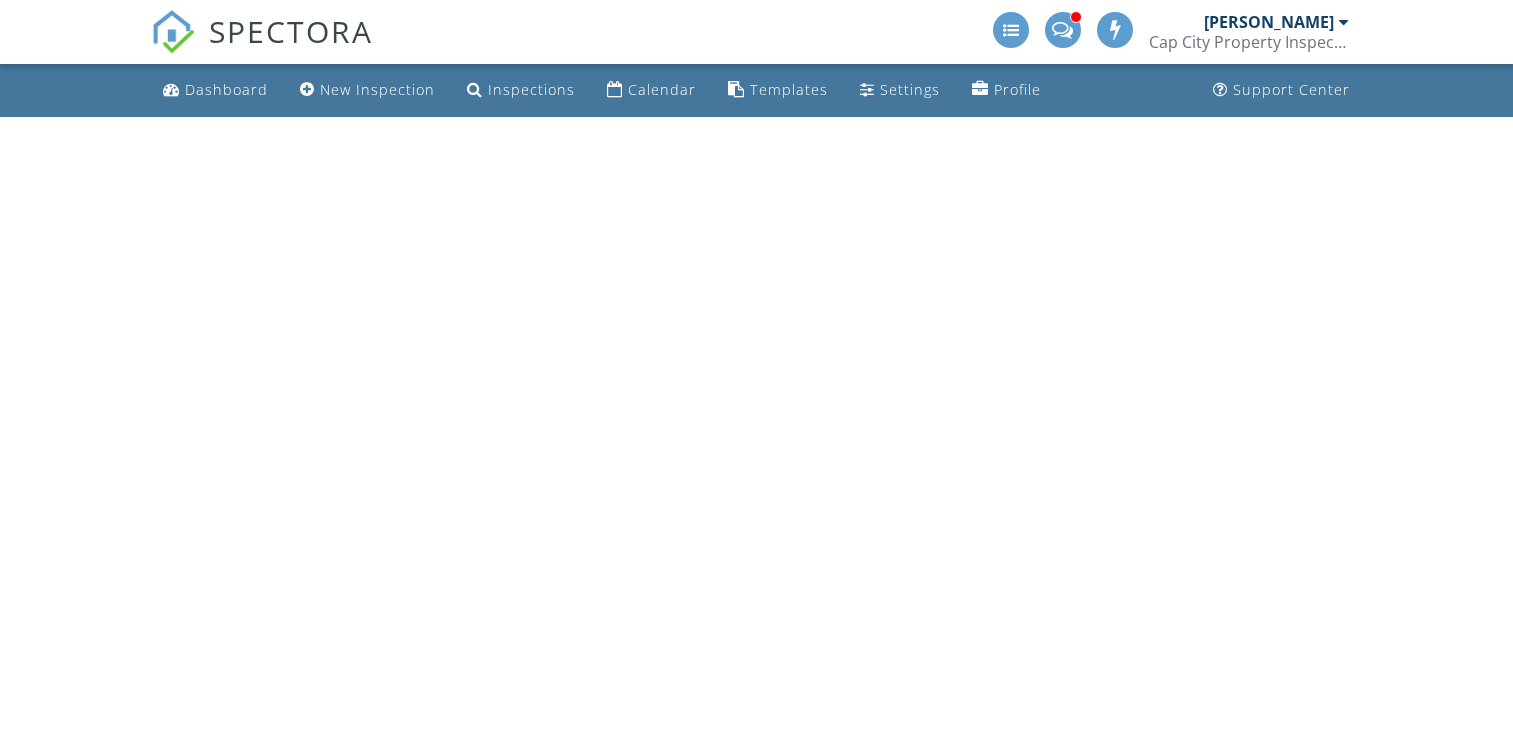 scroll, scrollTop: 0, scrollLeft: 0, axis: both 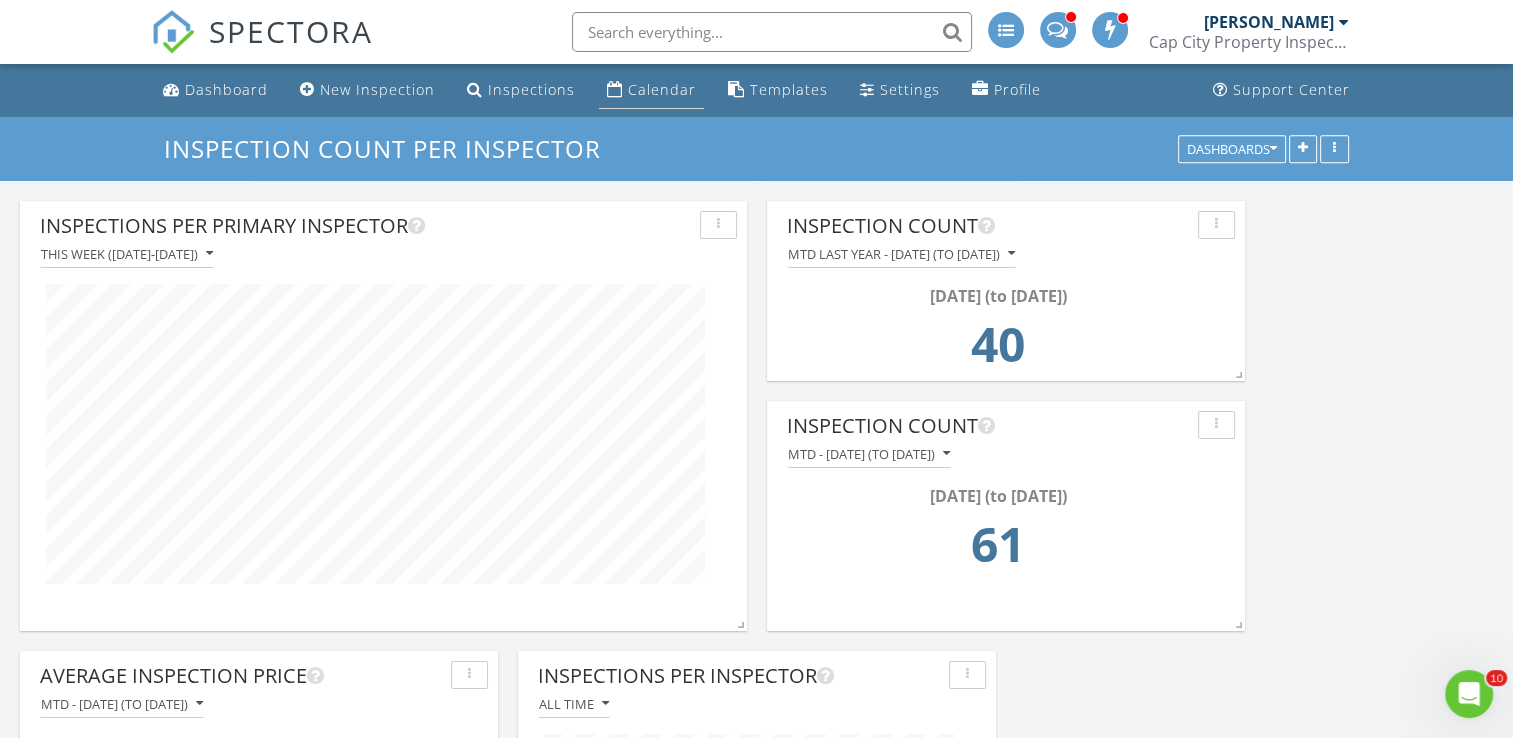 click on "Calendar" at bounding box center (662, 89) 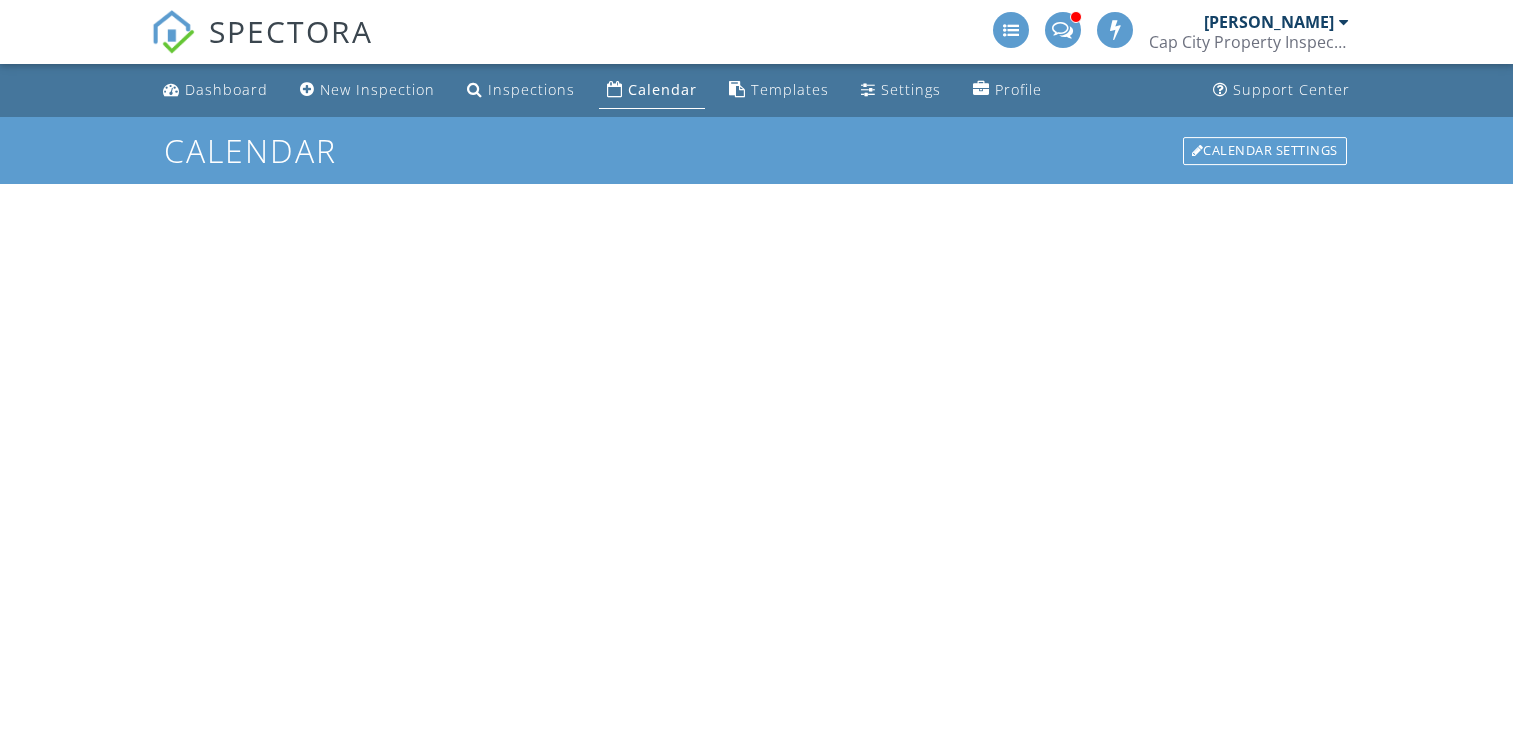 scroll, scrollTop: 0, scrollLeft: 0, axis: both 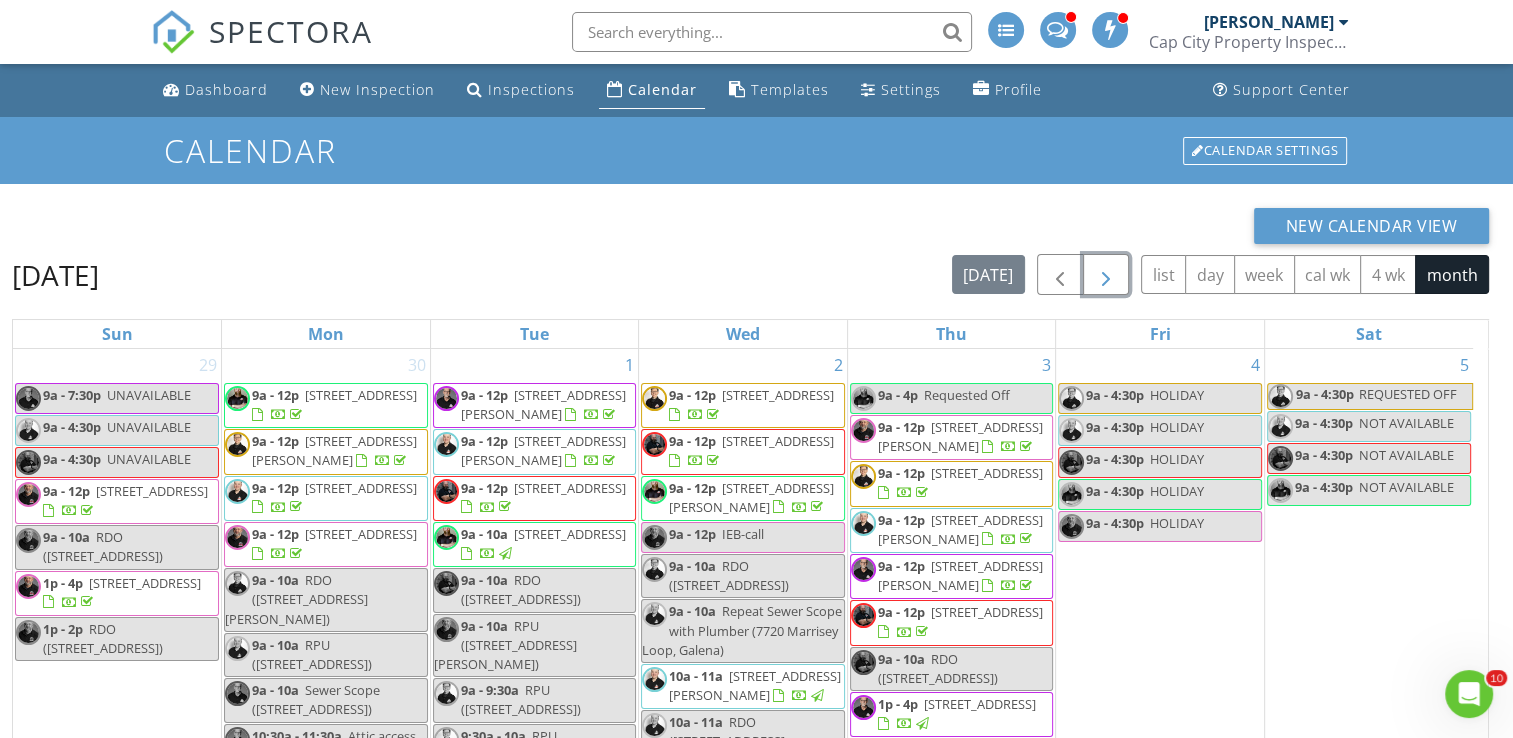 click at bounding box center (1106, 275) 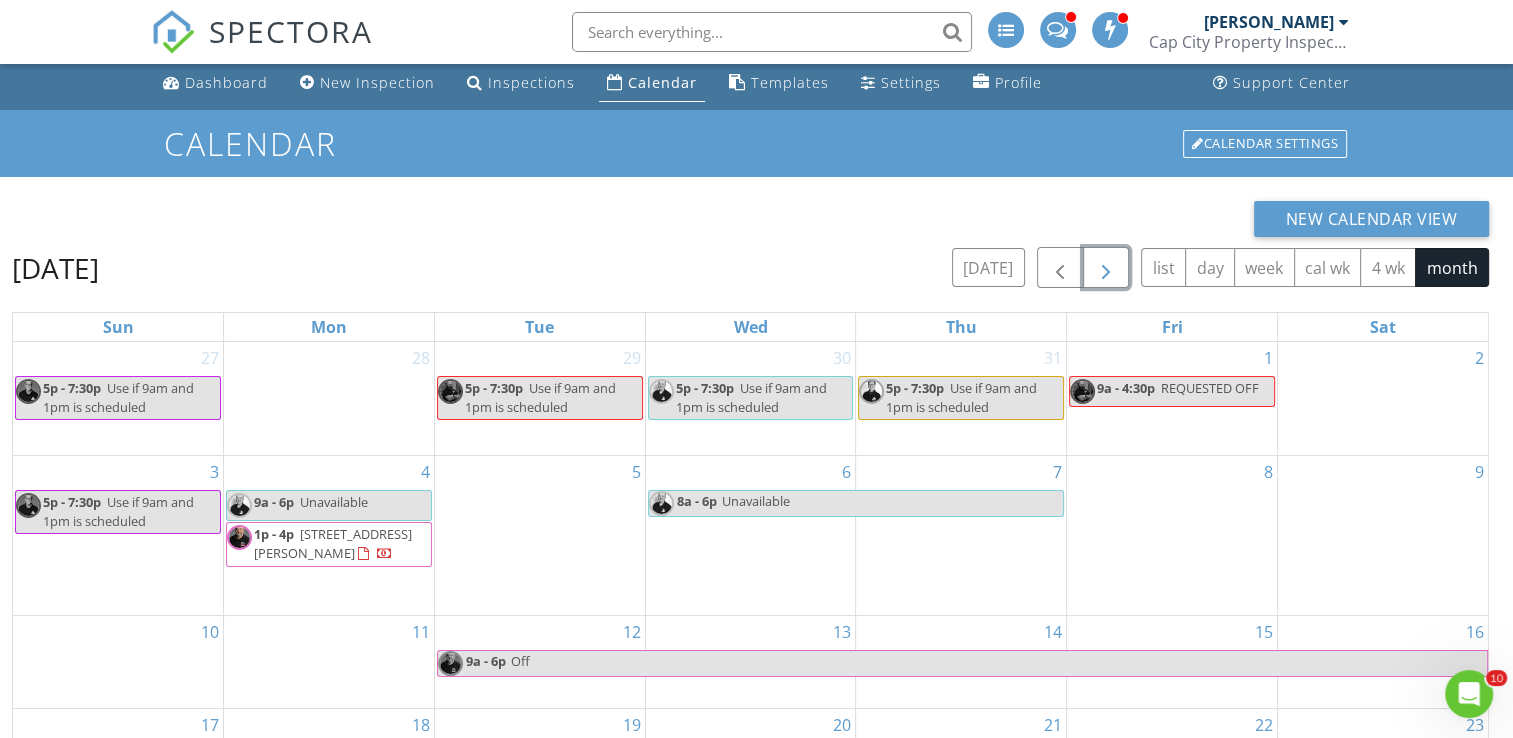 scroll, scrollTop: 0, scrollLeft: 0, axis: both 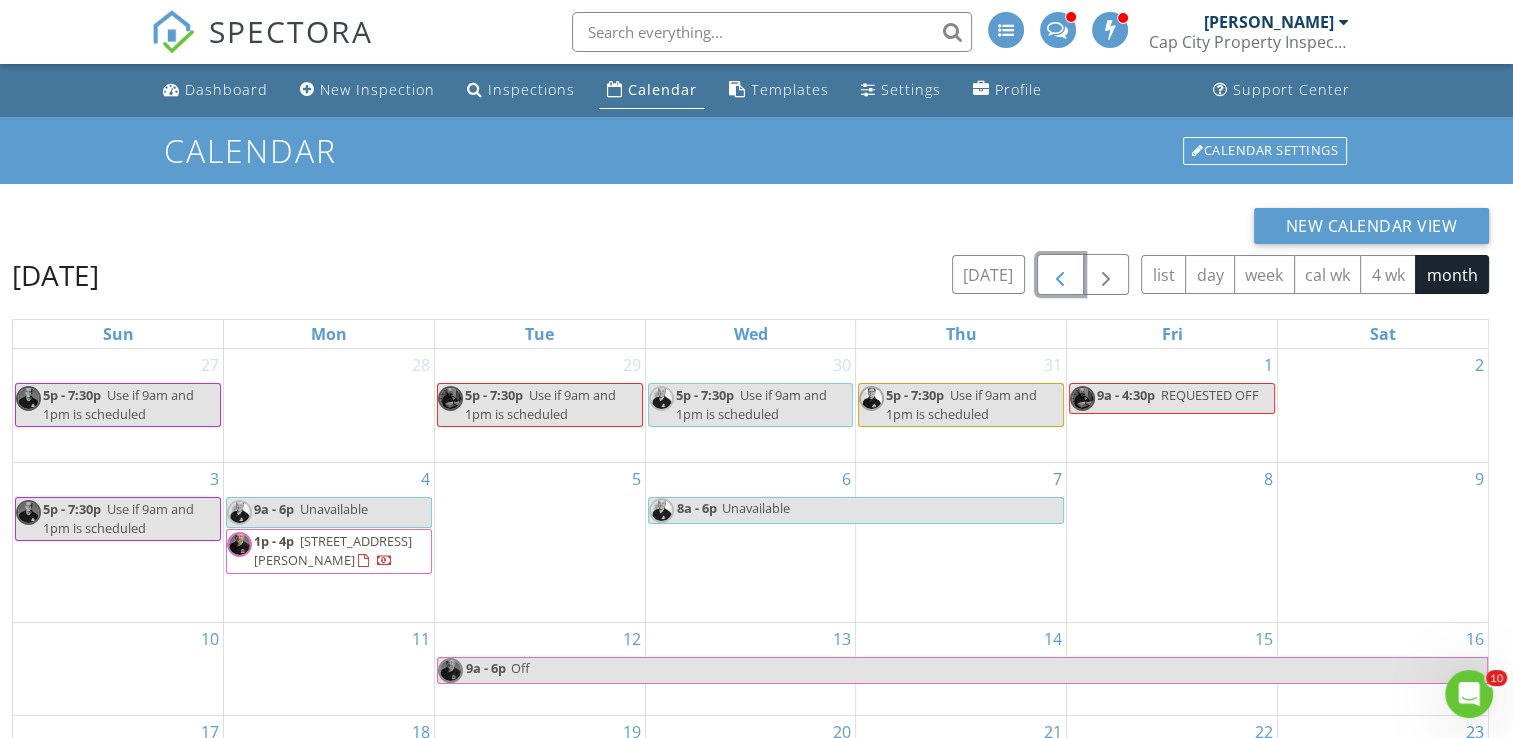 click at bounding box center (1060, 275) 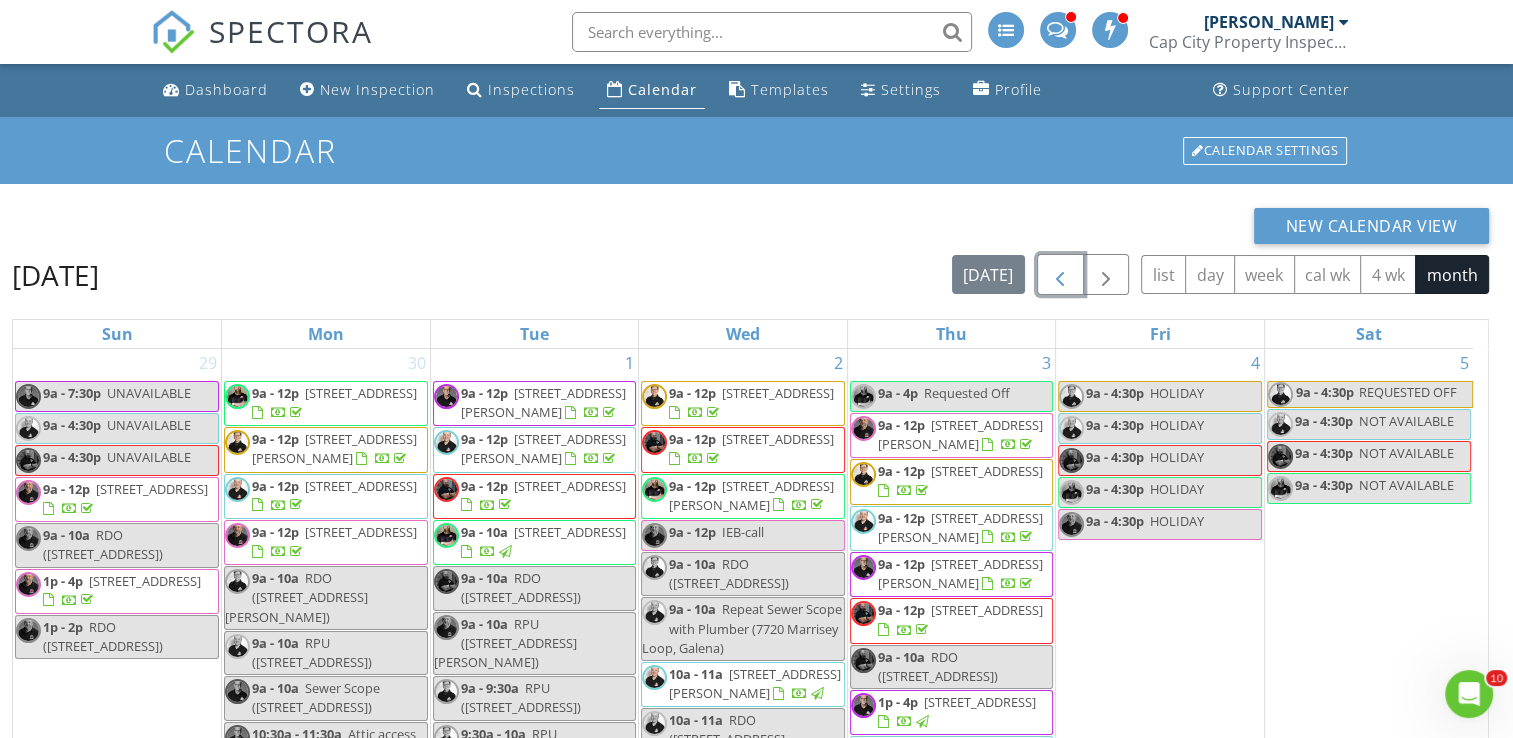 scroll, scrollTop: 0, scrollLeft: 0, axis: both 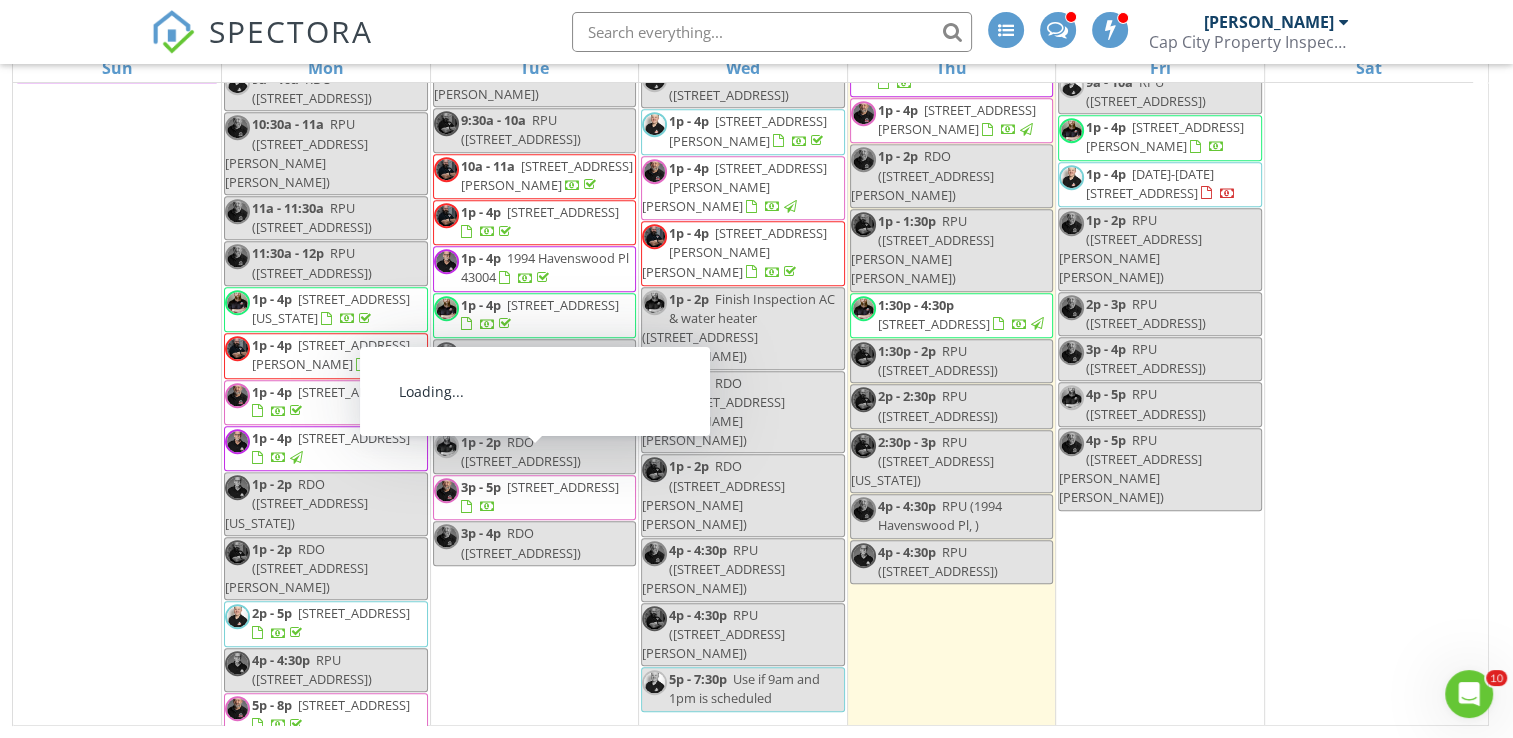 click on "277 Plum Run Ct, Commercial Point 43116" at bounding box center [563, 487] 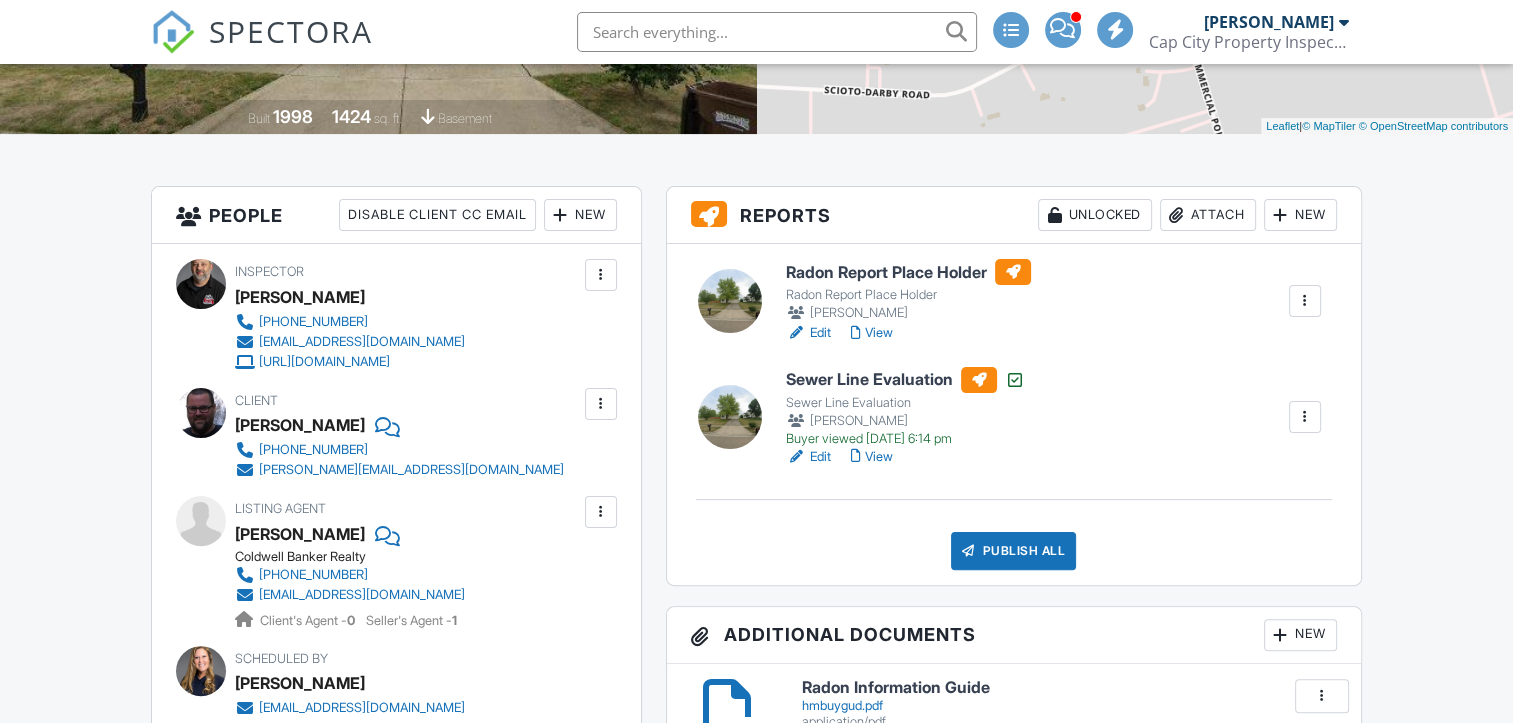 scroll, scrollTop: 400, scrollLeft: 0, axis: vertical 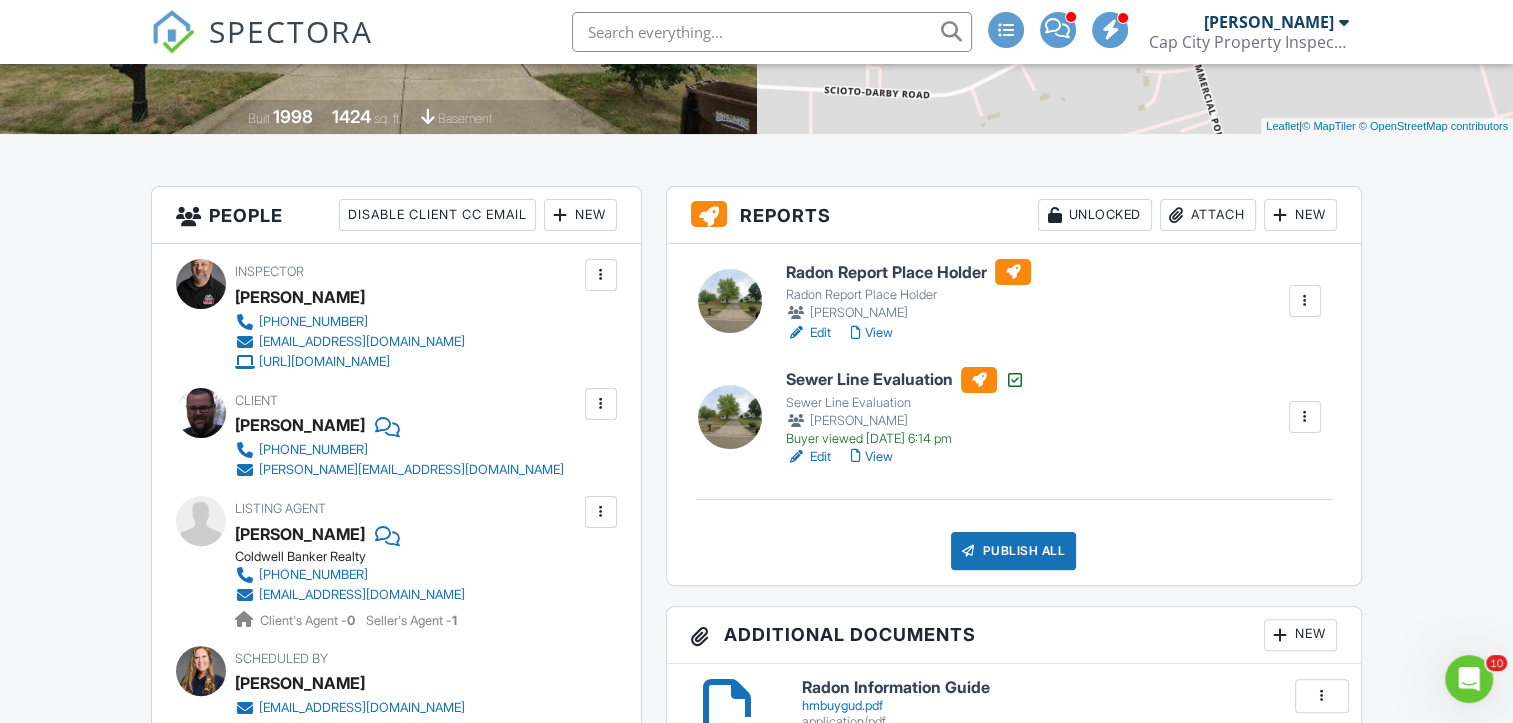 click on "View" at bounding box center [872, 333] 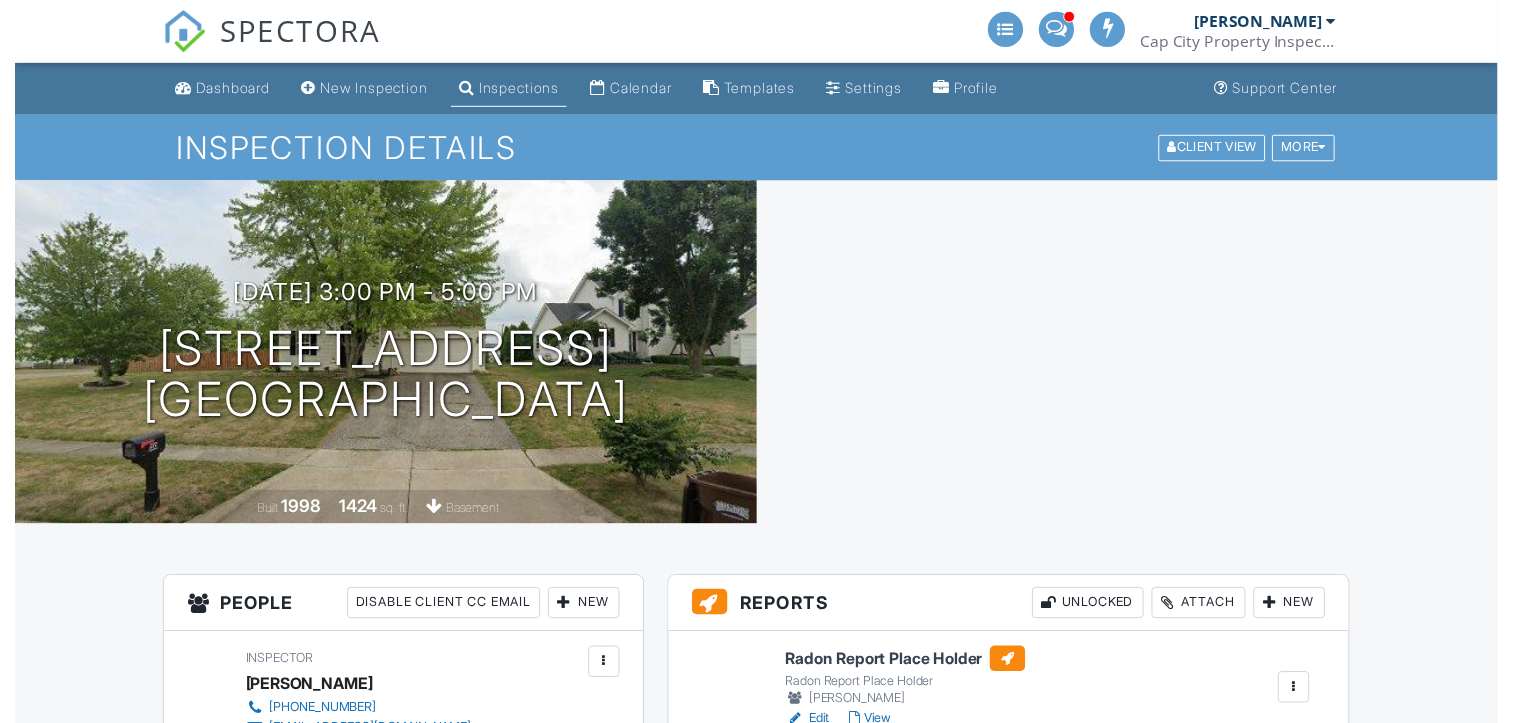 scroll, scrollTop: 0, scrollLeft: 0, axis: both 